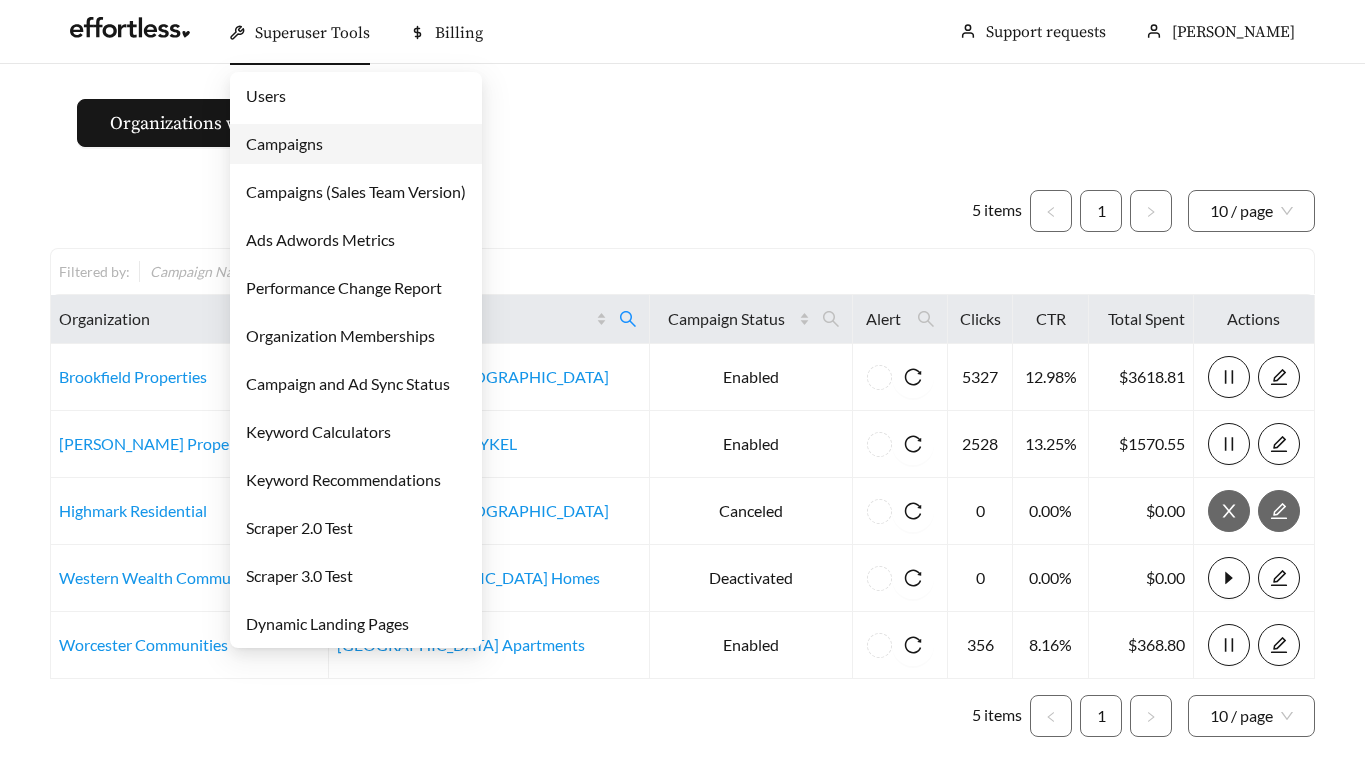 scroll, scrollTop: 0, scrollLeft: 0, axis: both 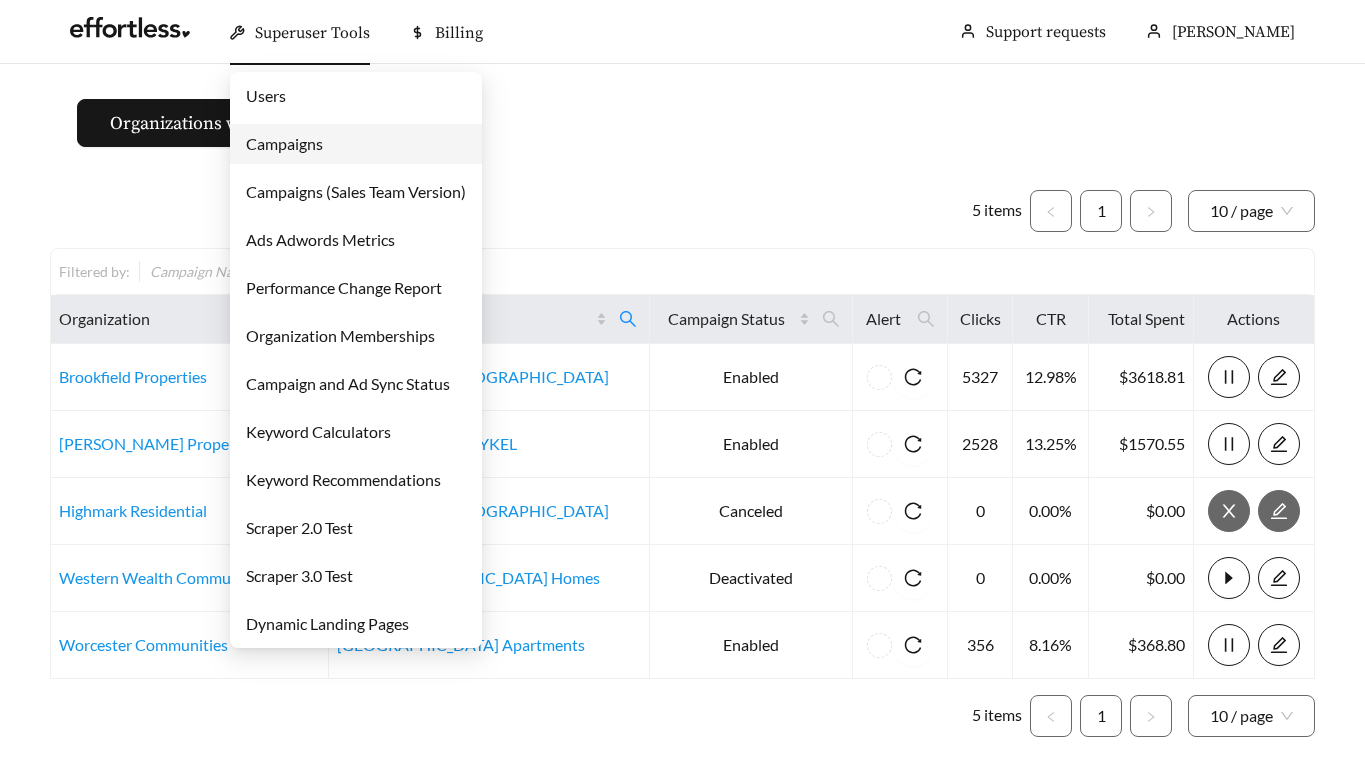 click on "Campaigns" at bounding box center [284, 143] 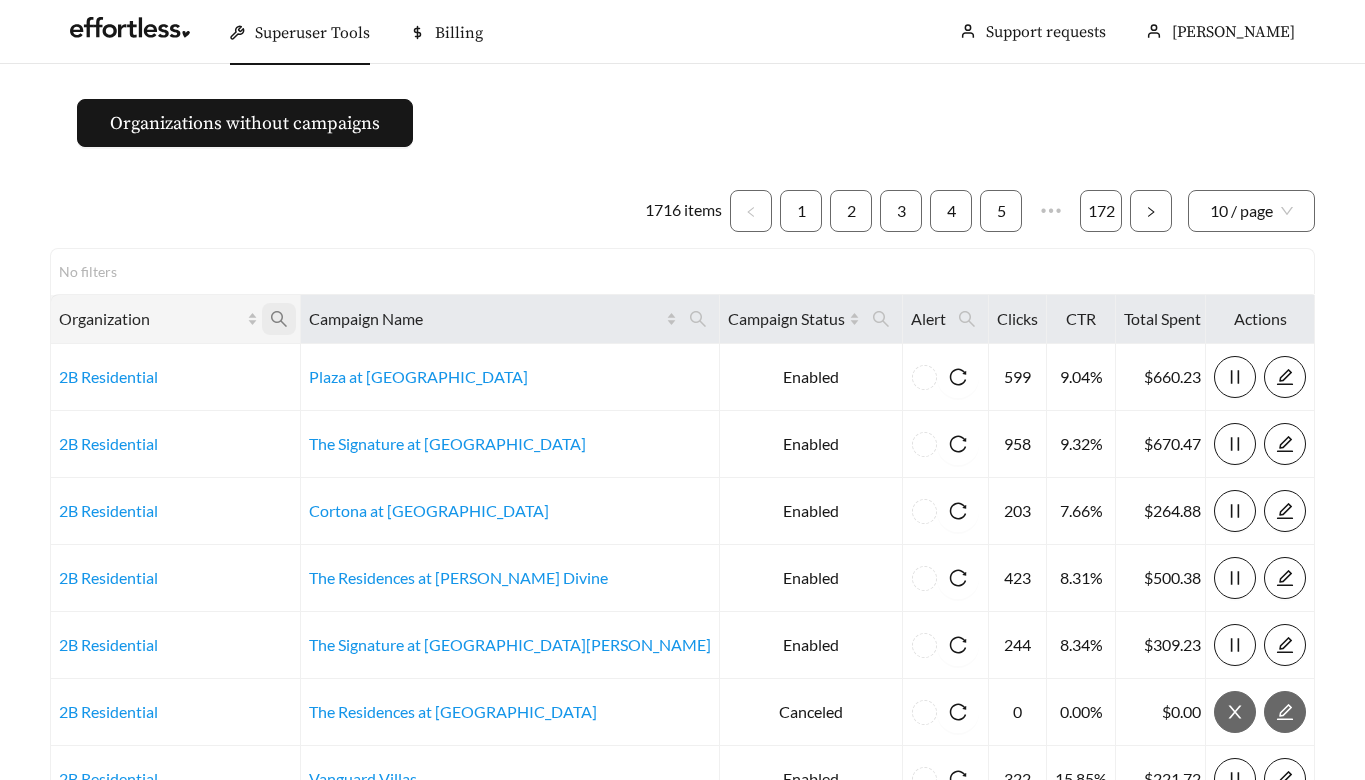 click 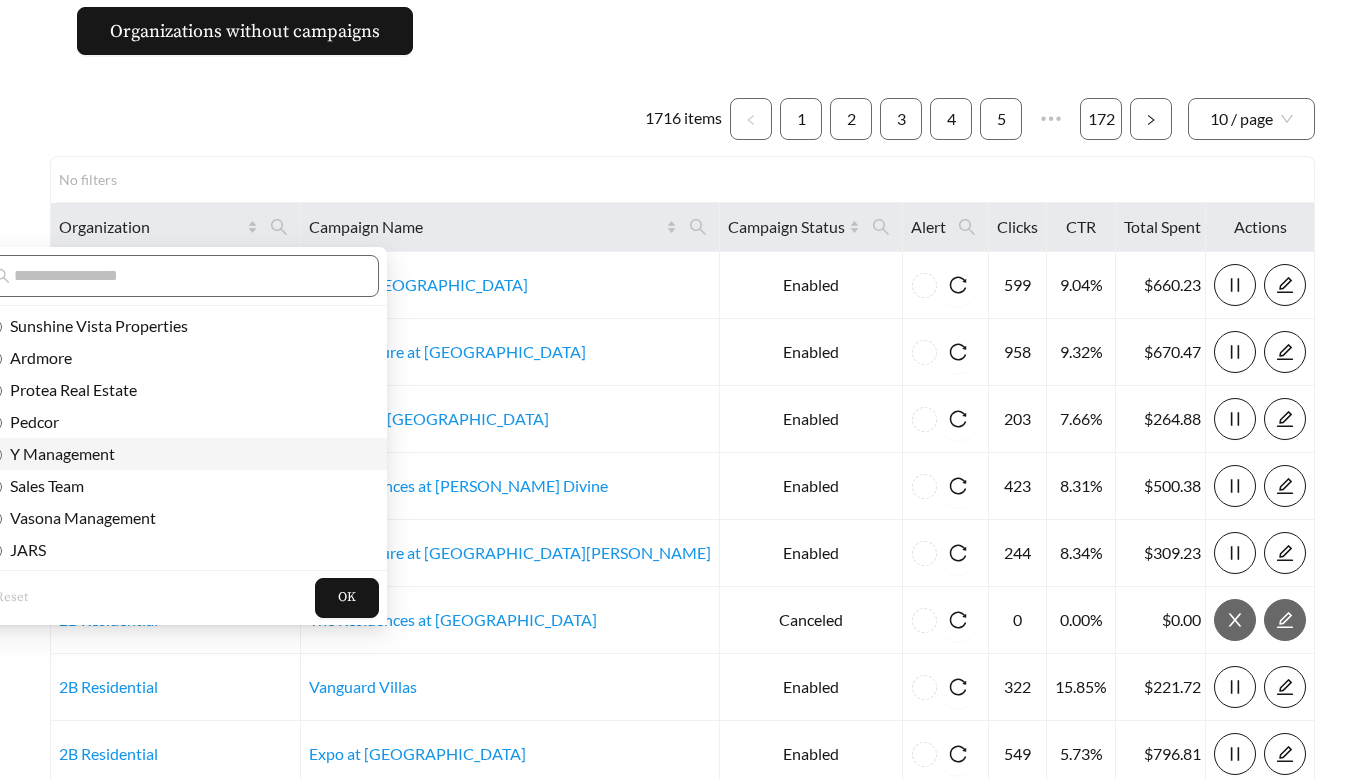 scroll, scrollTop: 99, scrollLeft: 0, axis: vertical 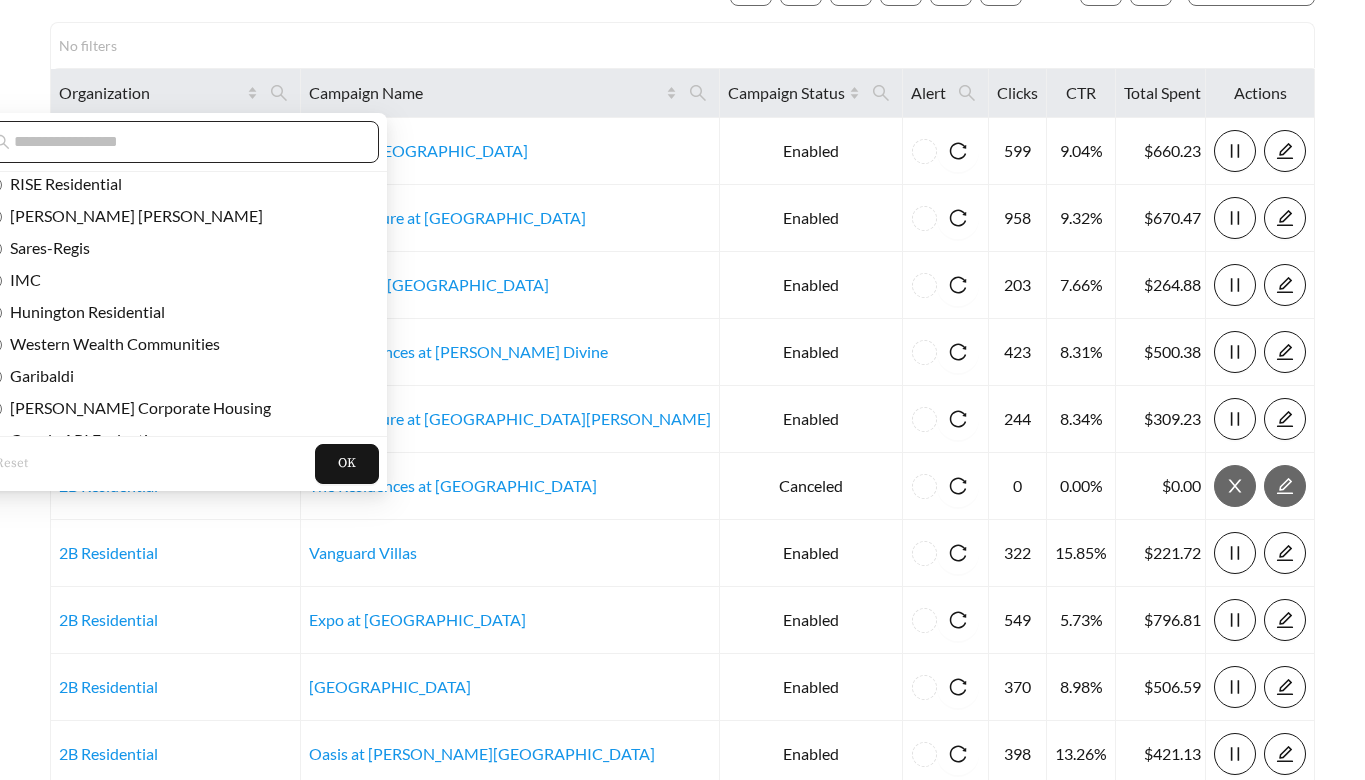click at bounding box center (185, 142) 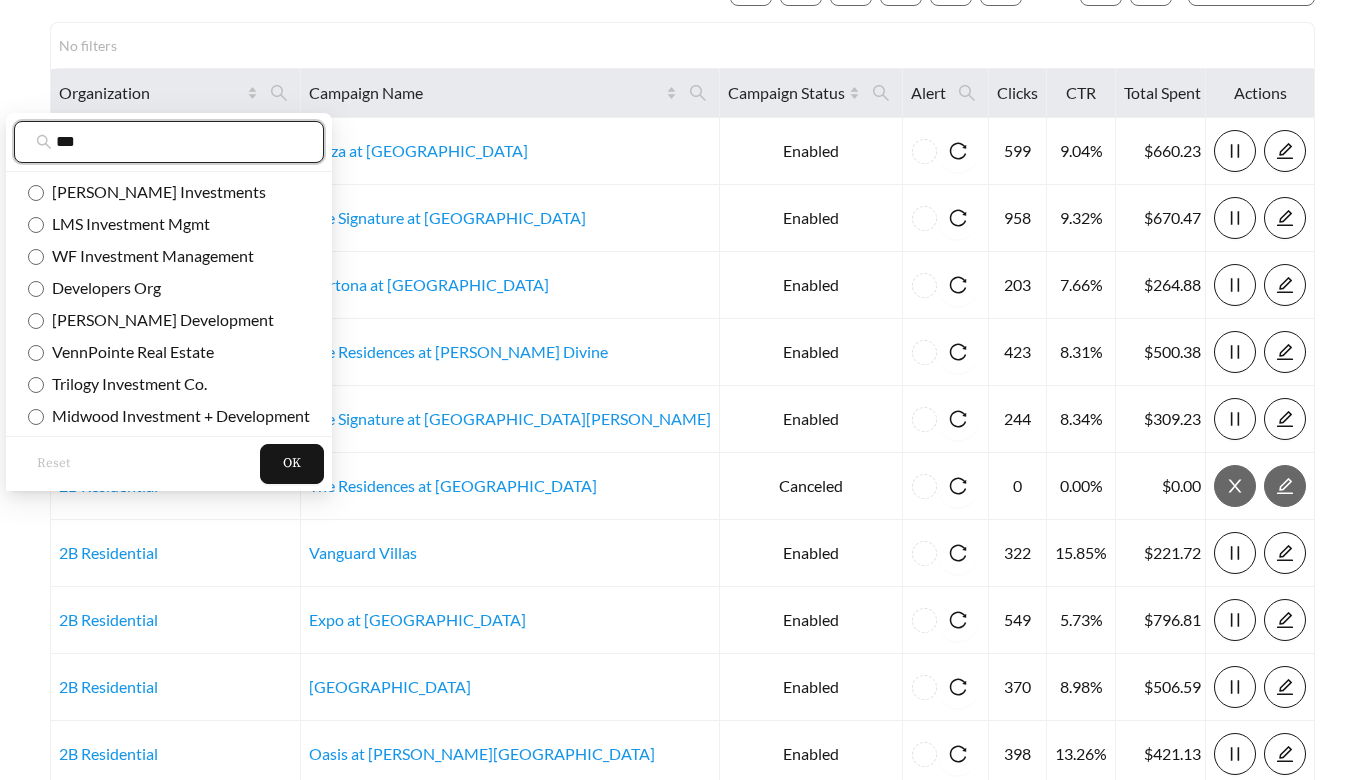 scroll, scrollTop: 0, scrollLeft: 0, axis: both 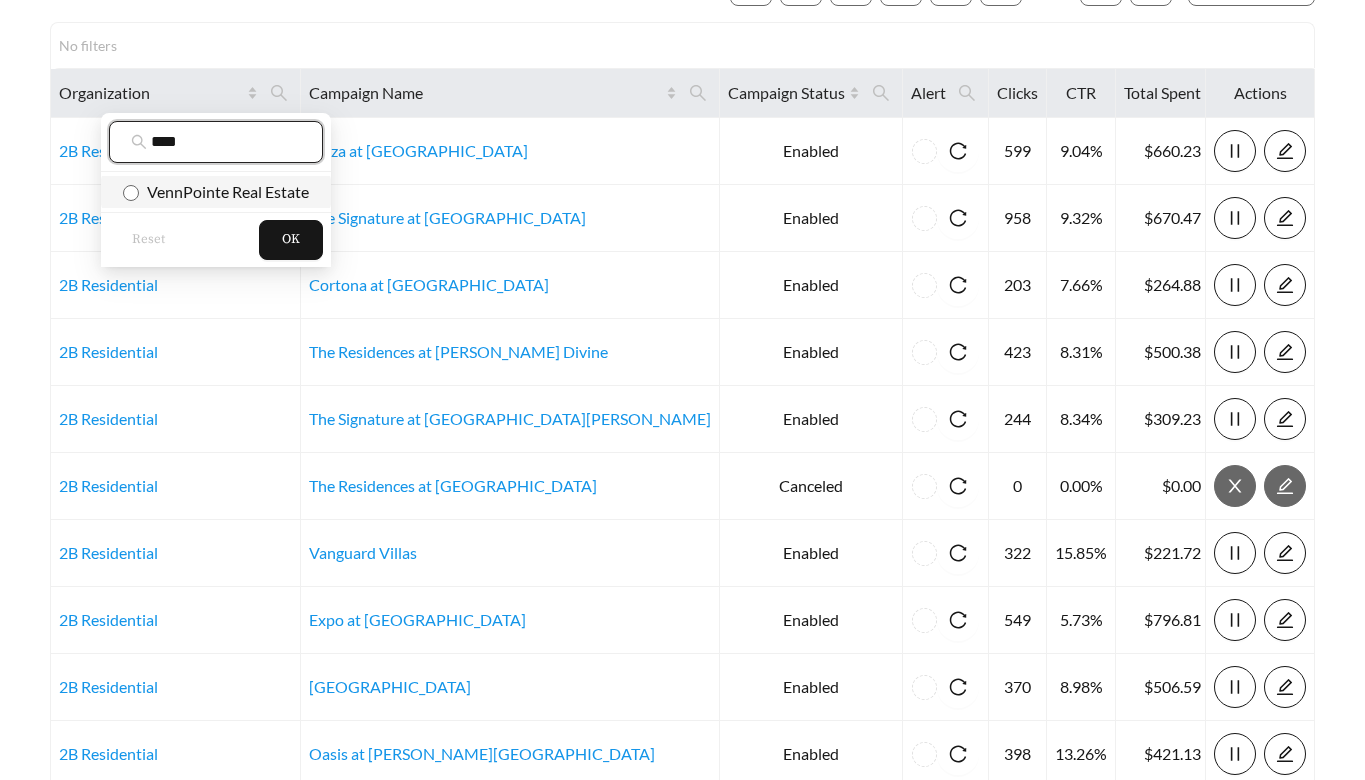 type on "****" 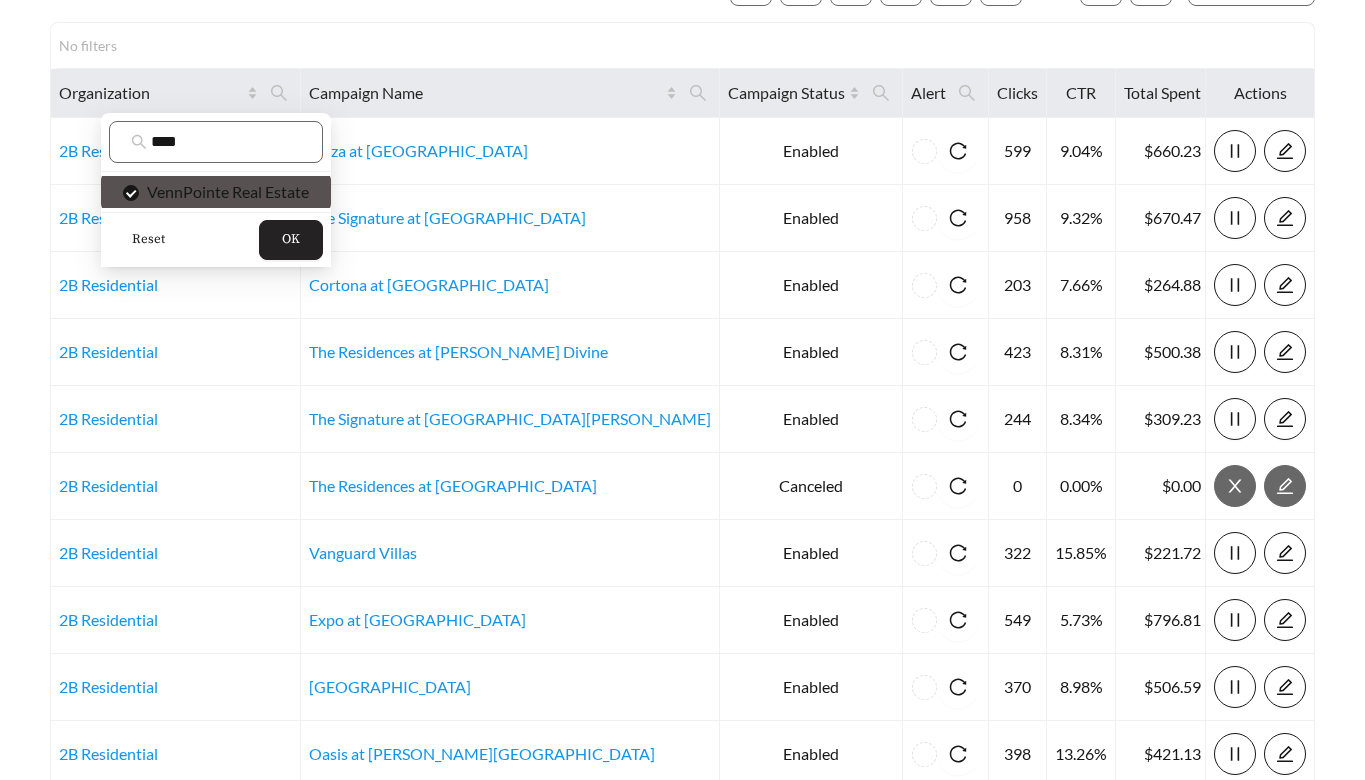 click on "OK" at bounding box center [291, 240] 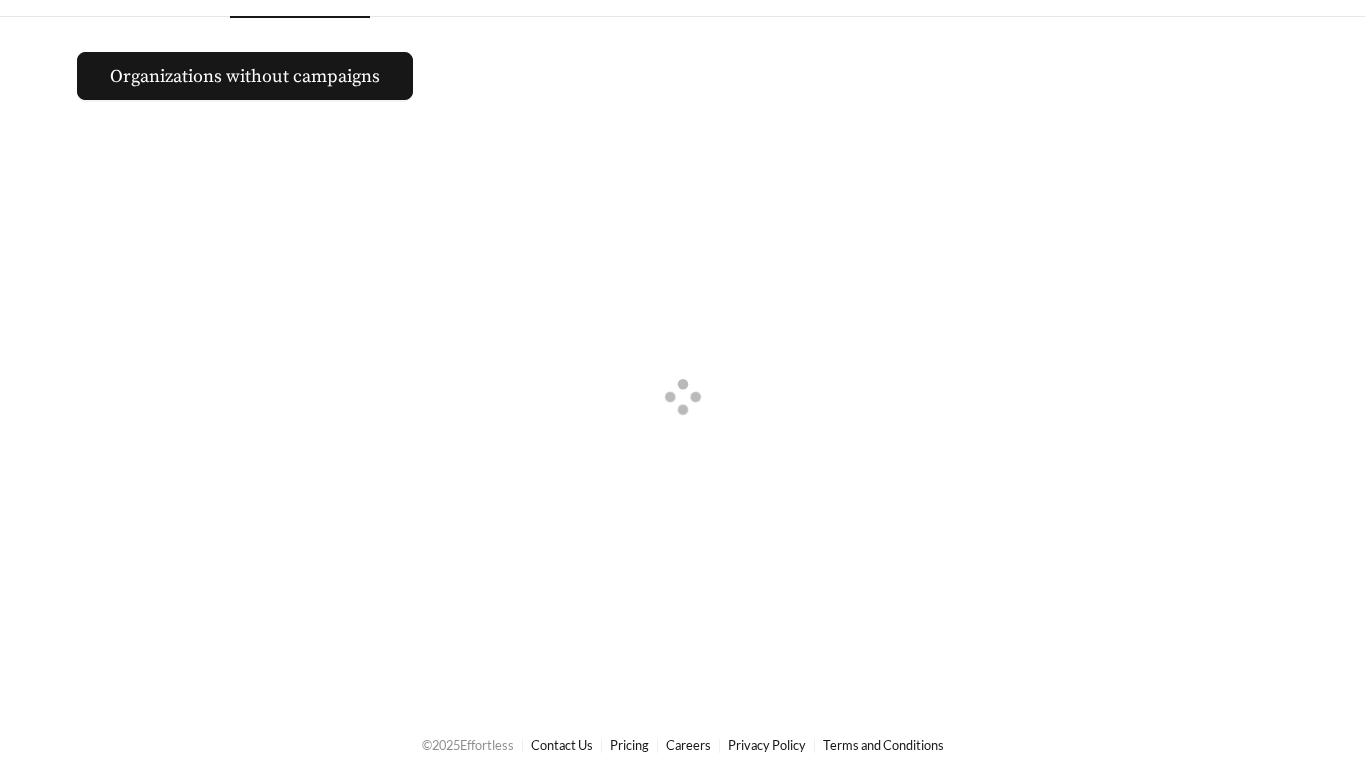 scroll, scrollTop: 226, scrollLeft: 0, axis: vertical 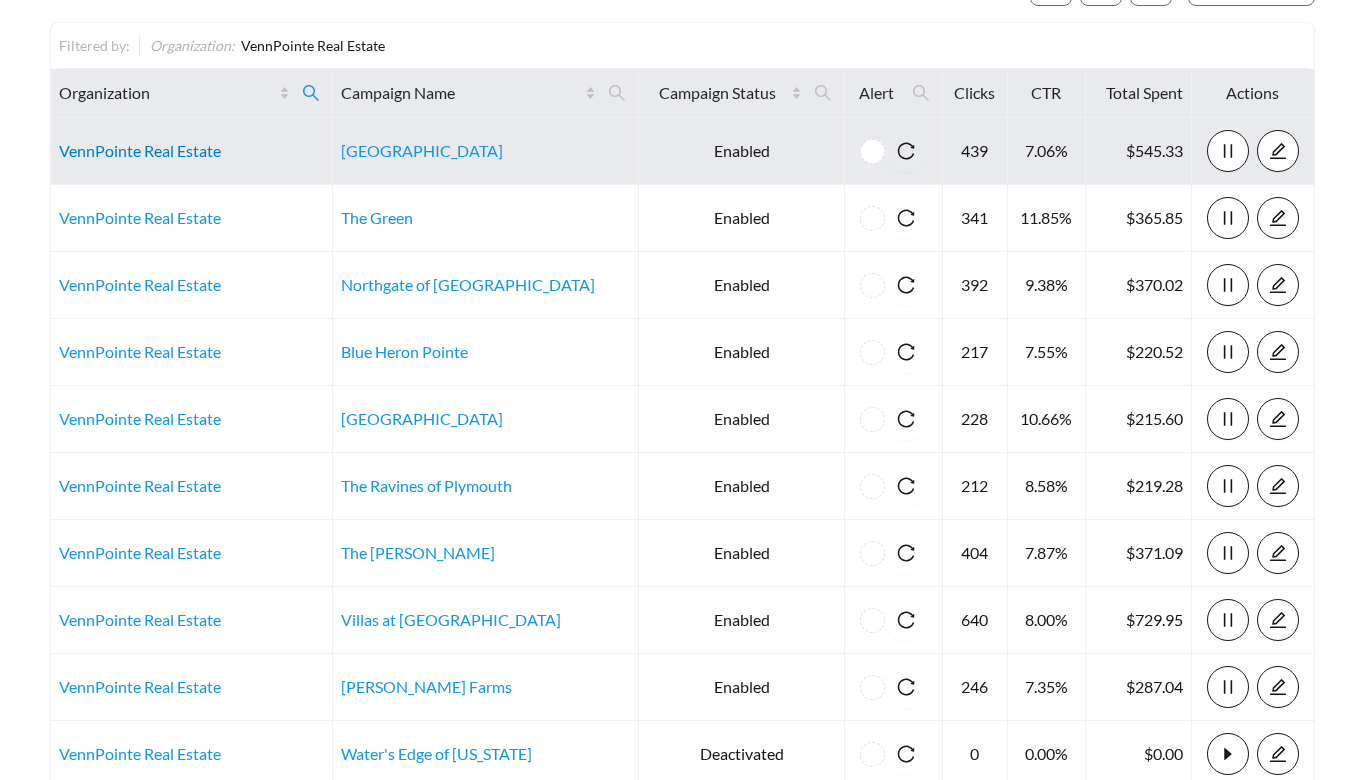 click on "VennPointe Real Estate" at bounding box center [140, 150] 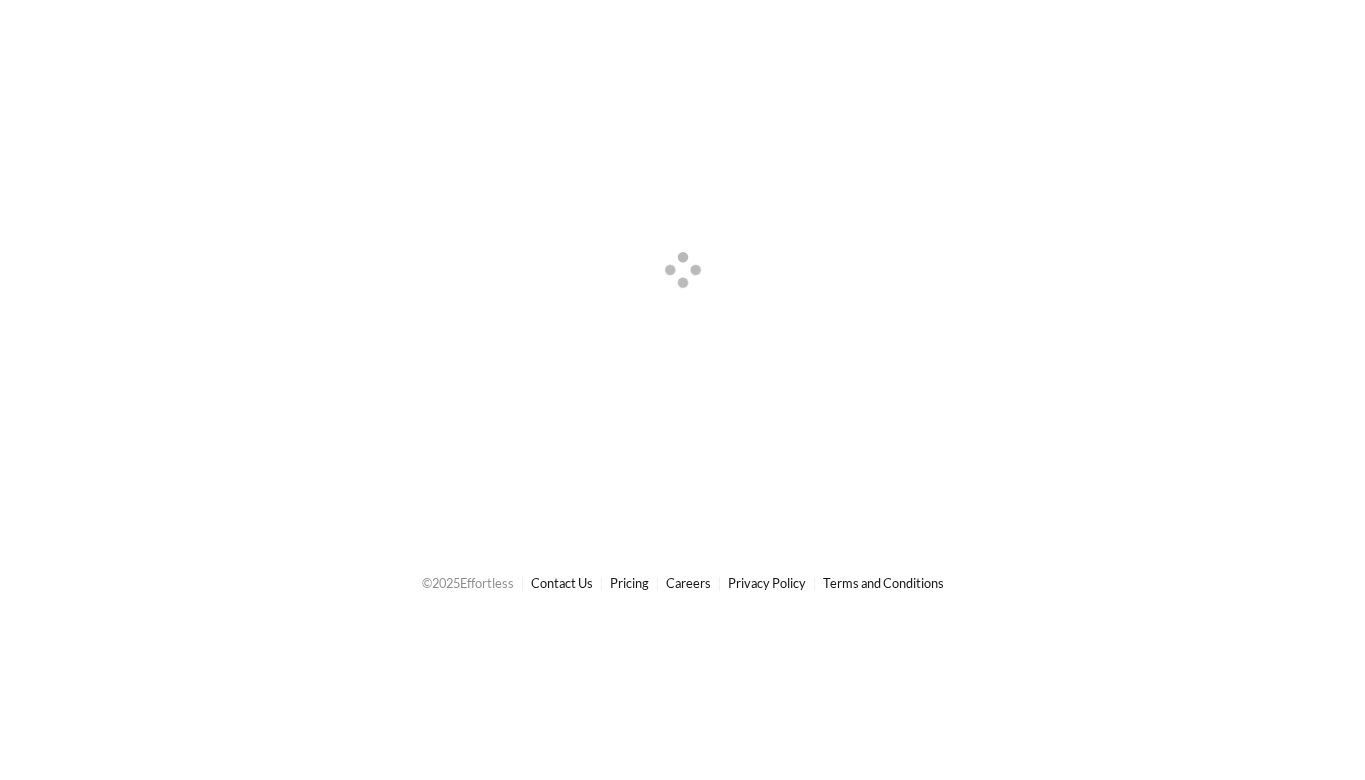 scroll, scrollTop: 0, scrollLeft: 0, axis: both 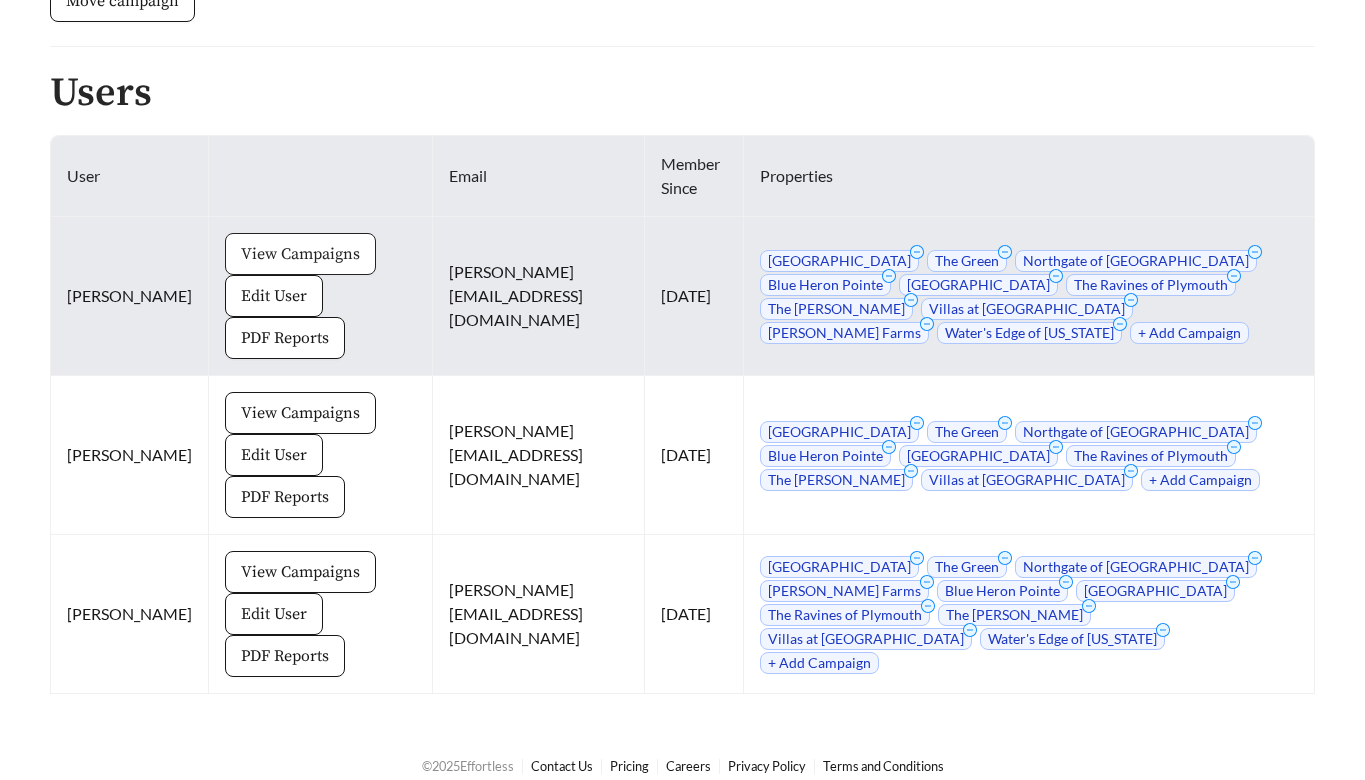 click on "View Campaigns" at bounding box center [300, 254] 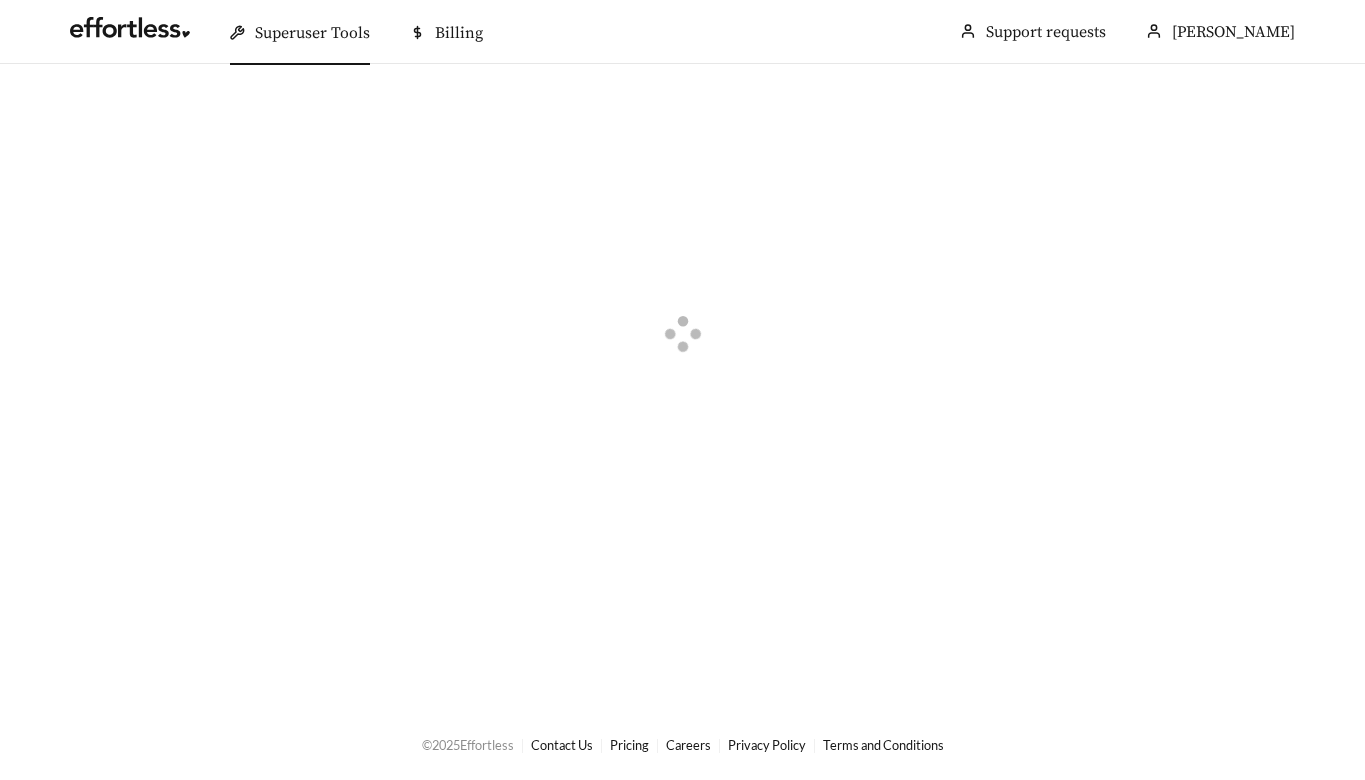 scroll, scrollTop: 0, scrollLeft: 0, axis: both 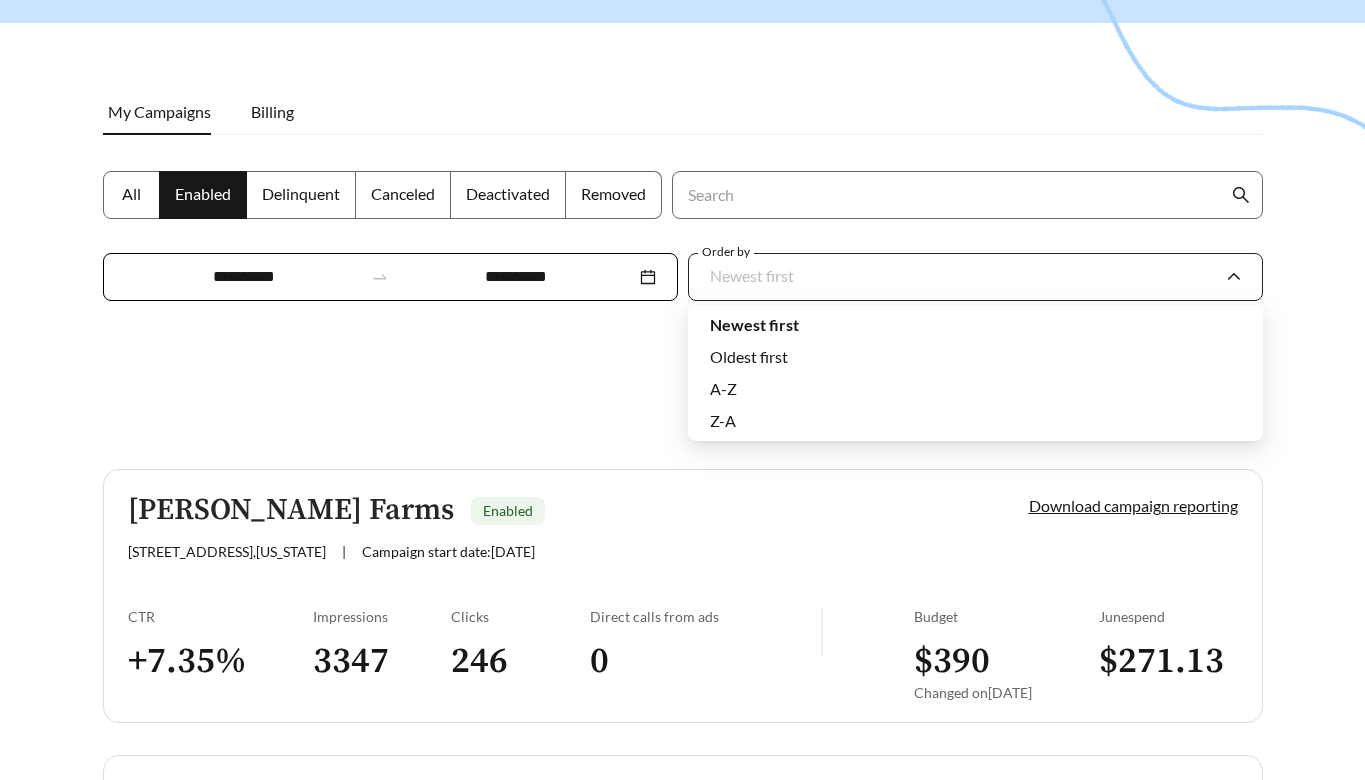 click on "Newest first" at bounding box center [752, 275] 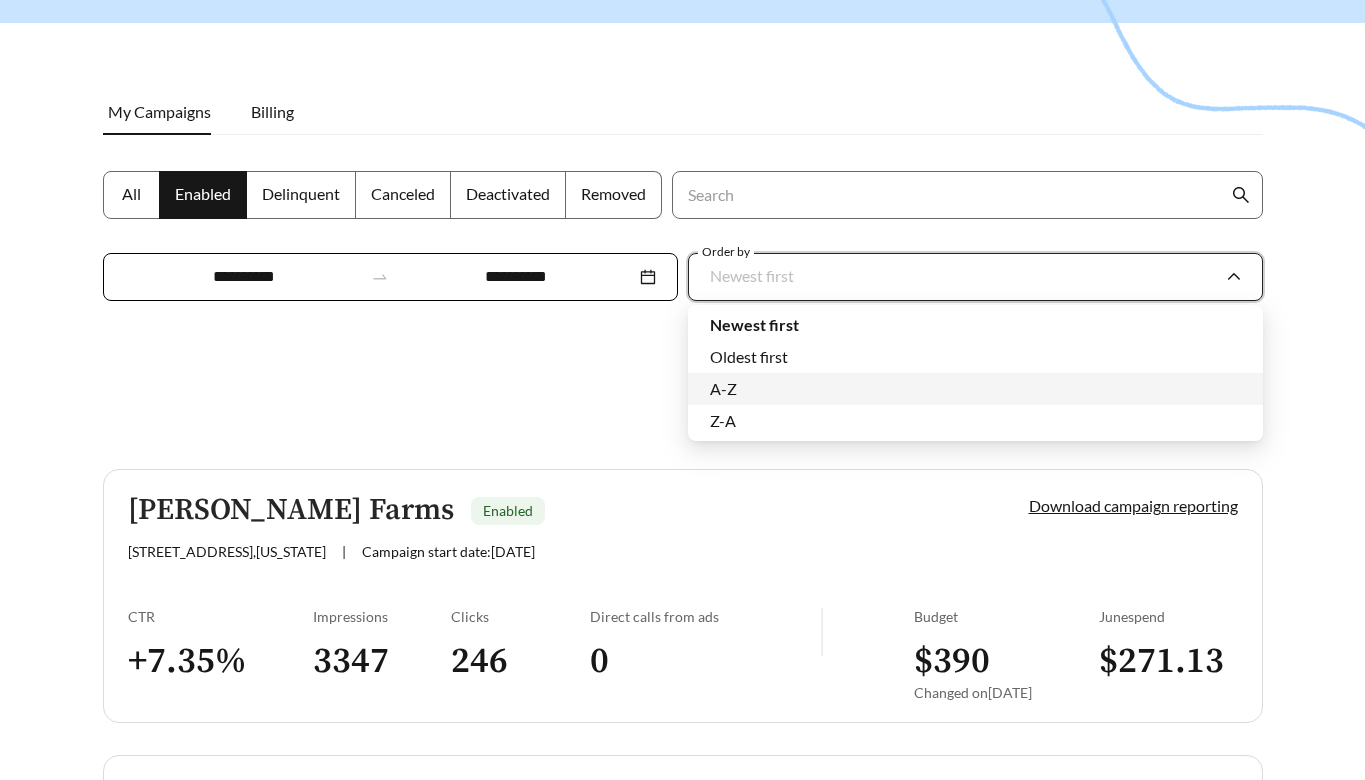click on "A-Z" at bounding box center (975, 389) 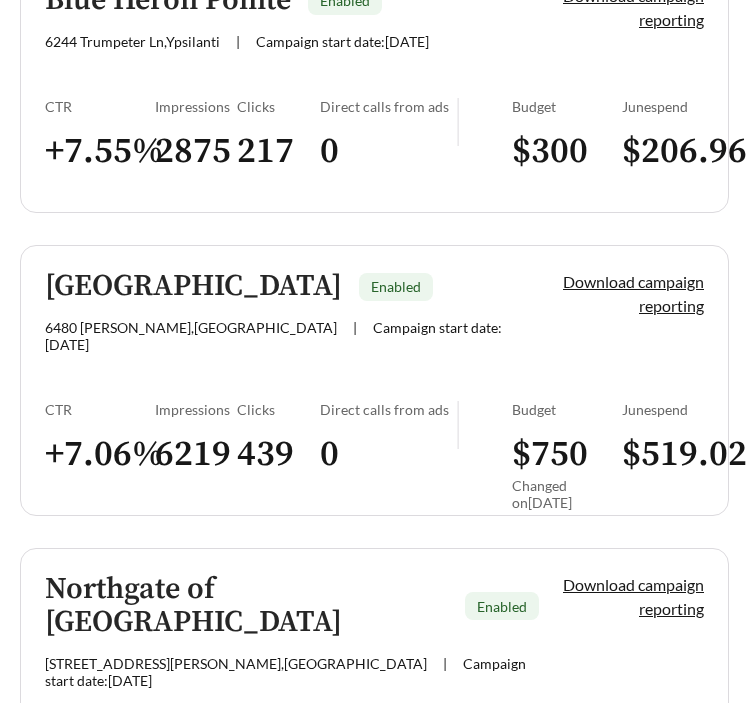 scroll, scrollTop: 765, scrollLeft: 0, axis: vertical 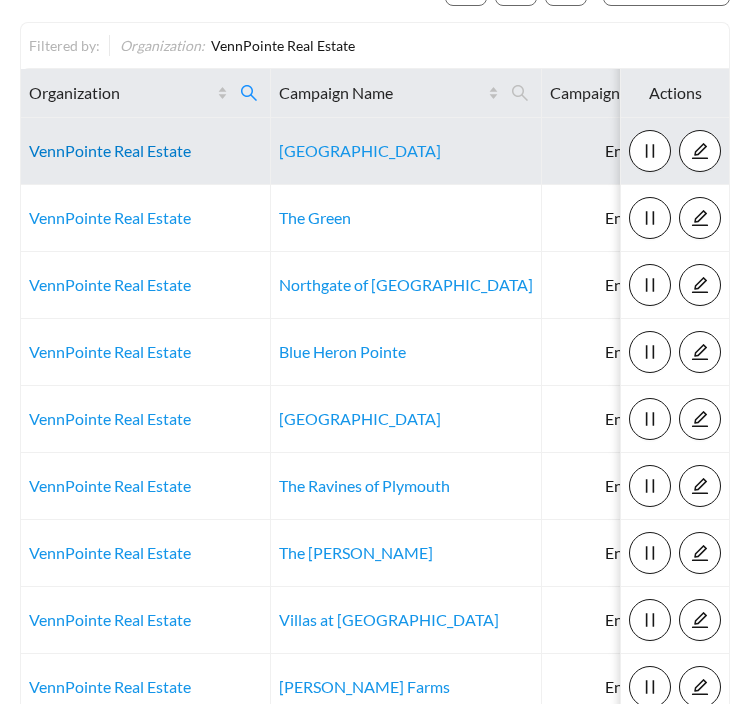click on "VennPointe Real Estate" at bounding box center [110, 150] 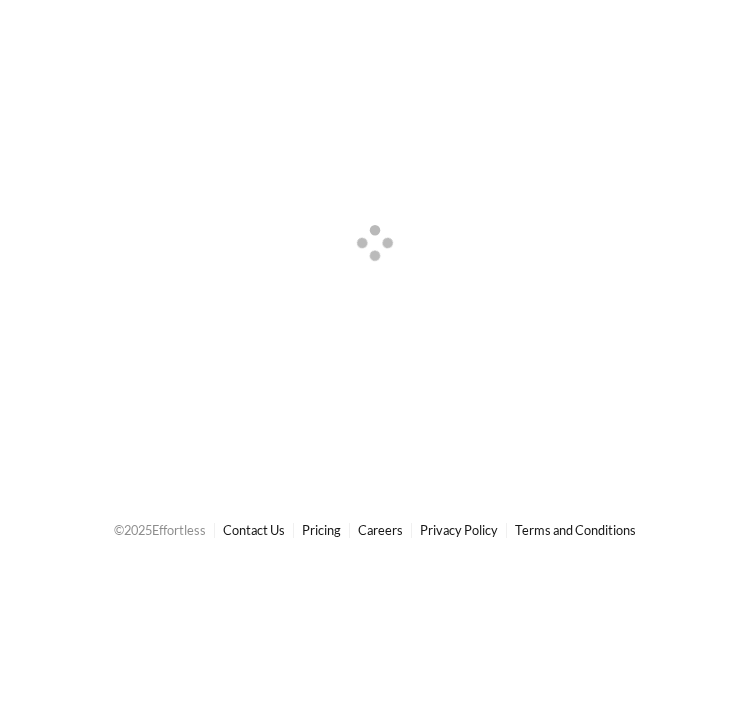 scroll, scrollTop: 0, scrollLeft: 0, axis: both 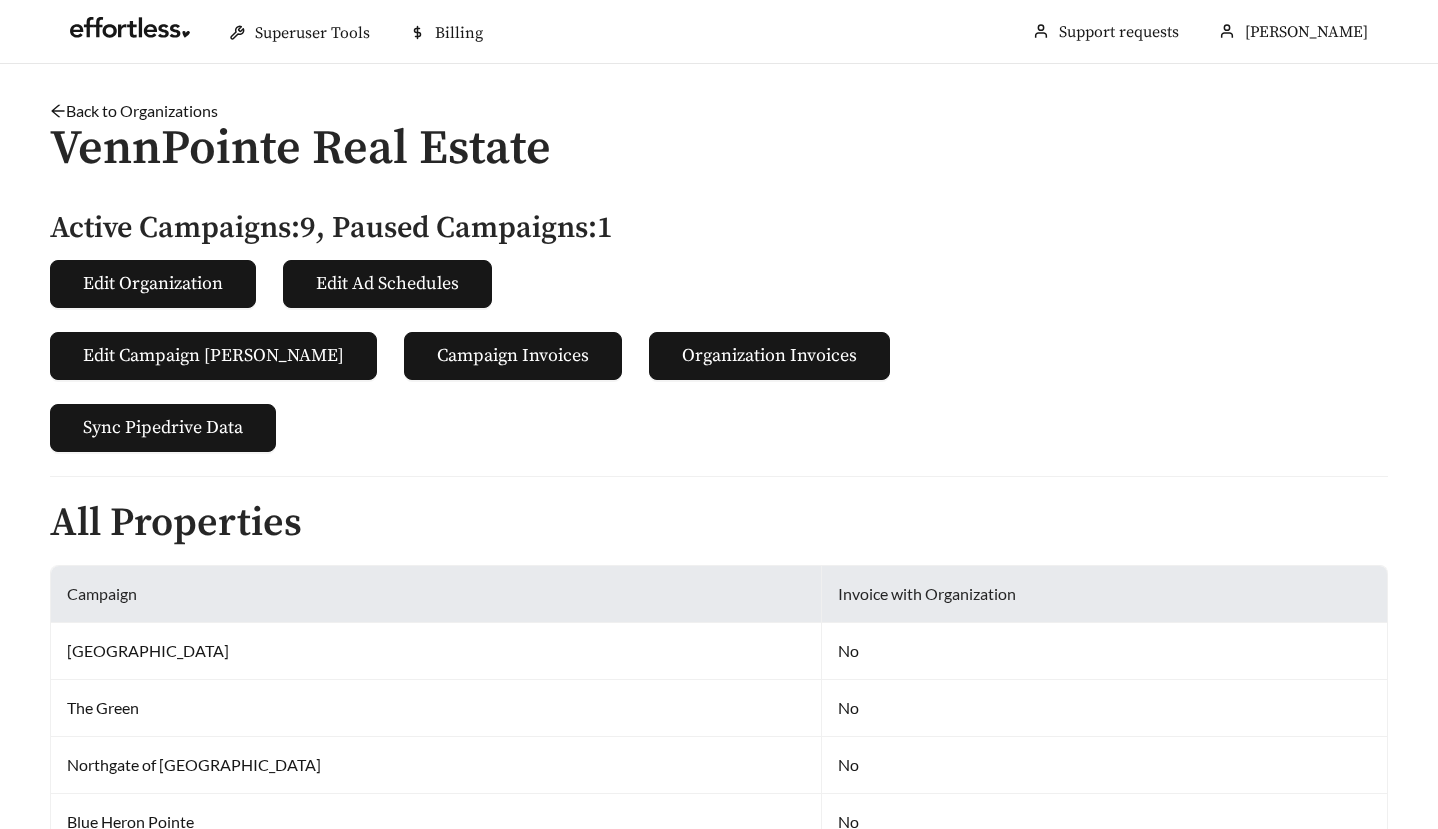 click on "Back to Organizations VennPointe Real Estate Active Campaigns:  9 , Paused Campaigns:  1 Edit Organization Edit Ad Schedules Edit Campaign Billings Campaign Invoices Organization Invoices Sync Pipedrive Data All Properties Campaign Invoice with Organization Camden No The Green No Northgate of Canton No Blue Heron Pointe No Pickerington Ridge No The Ravines of Plymouth No The Harrison No Villas at Maplewood North No Troy Farms No Water's Edge of Delaware No Move property to this organization Warning: Moving a property will have billing implications on both source and destination organizations. Select property... Move campaign Users User Email Member Since Properties Kellie Devilbiss View Campaigns   Edit User   PDF Reports kellie@vennpointre.com 2025-04-23 Camden The Green Northgate of Canton Blue Heron Pointe Pickerington Ridge The Ravines of Plymouth The Harrison Villas at Maplewood North Troy Farms Water's Edge of Delaware + Add Campaign Katie View Campaigns   Edit User   PDF Reports katie@vennpointre.com" at bounding box center [719, 1044] 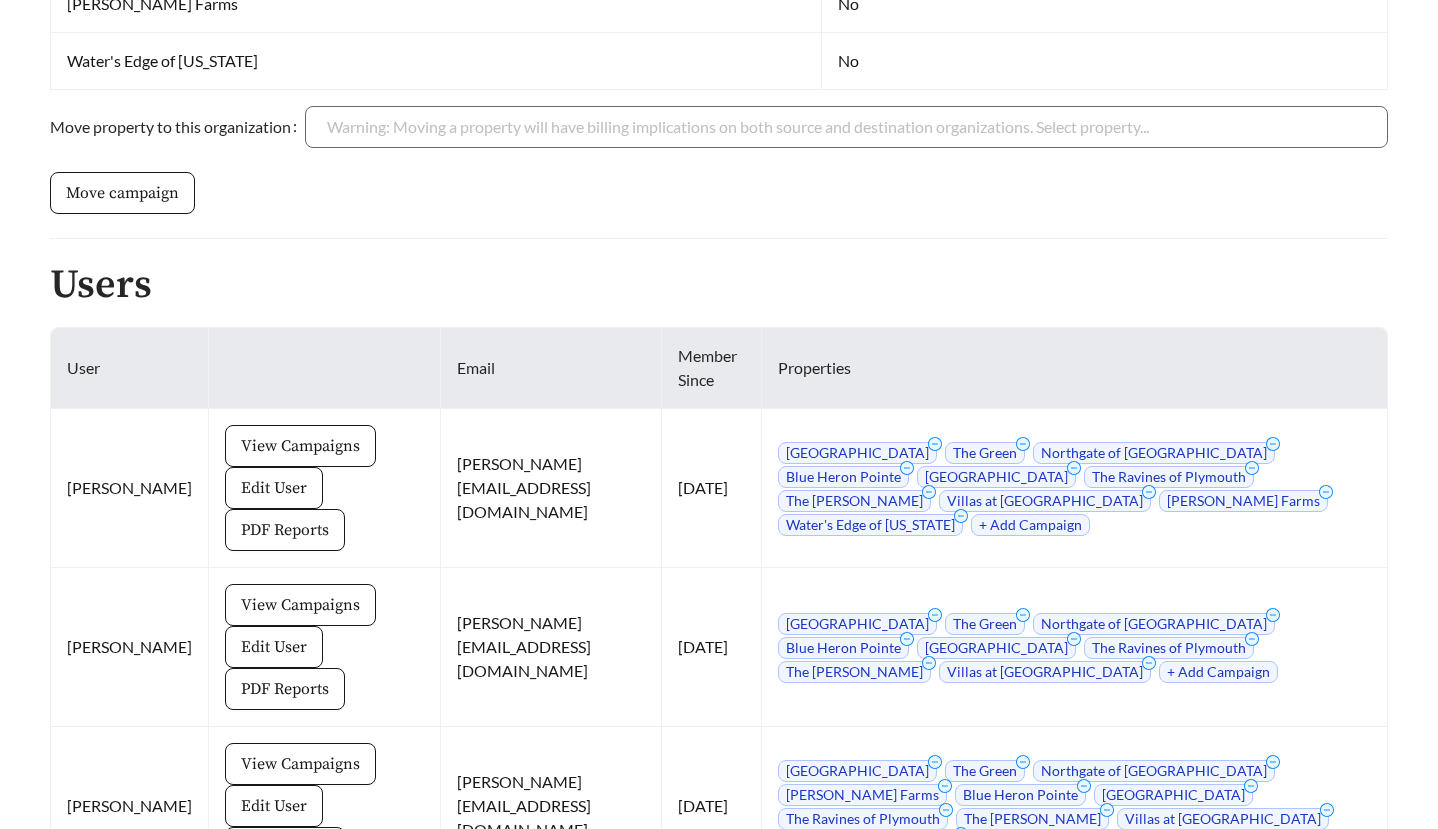 scroll, scrollTop: 1141, scrollLeft: 0, axis: vertical 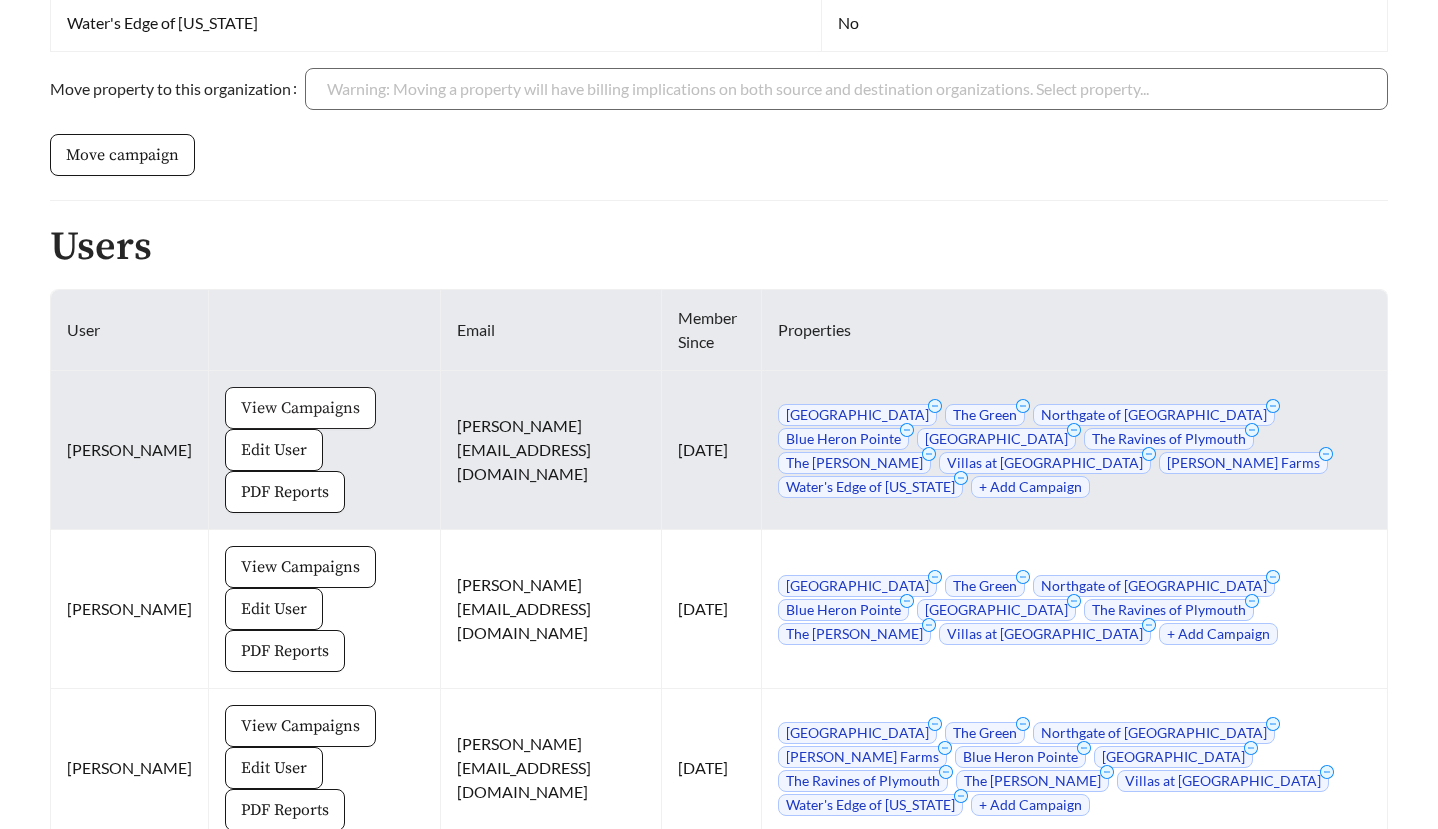 click on "View Campaigns" at bounding box center (300, 408) 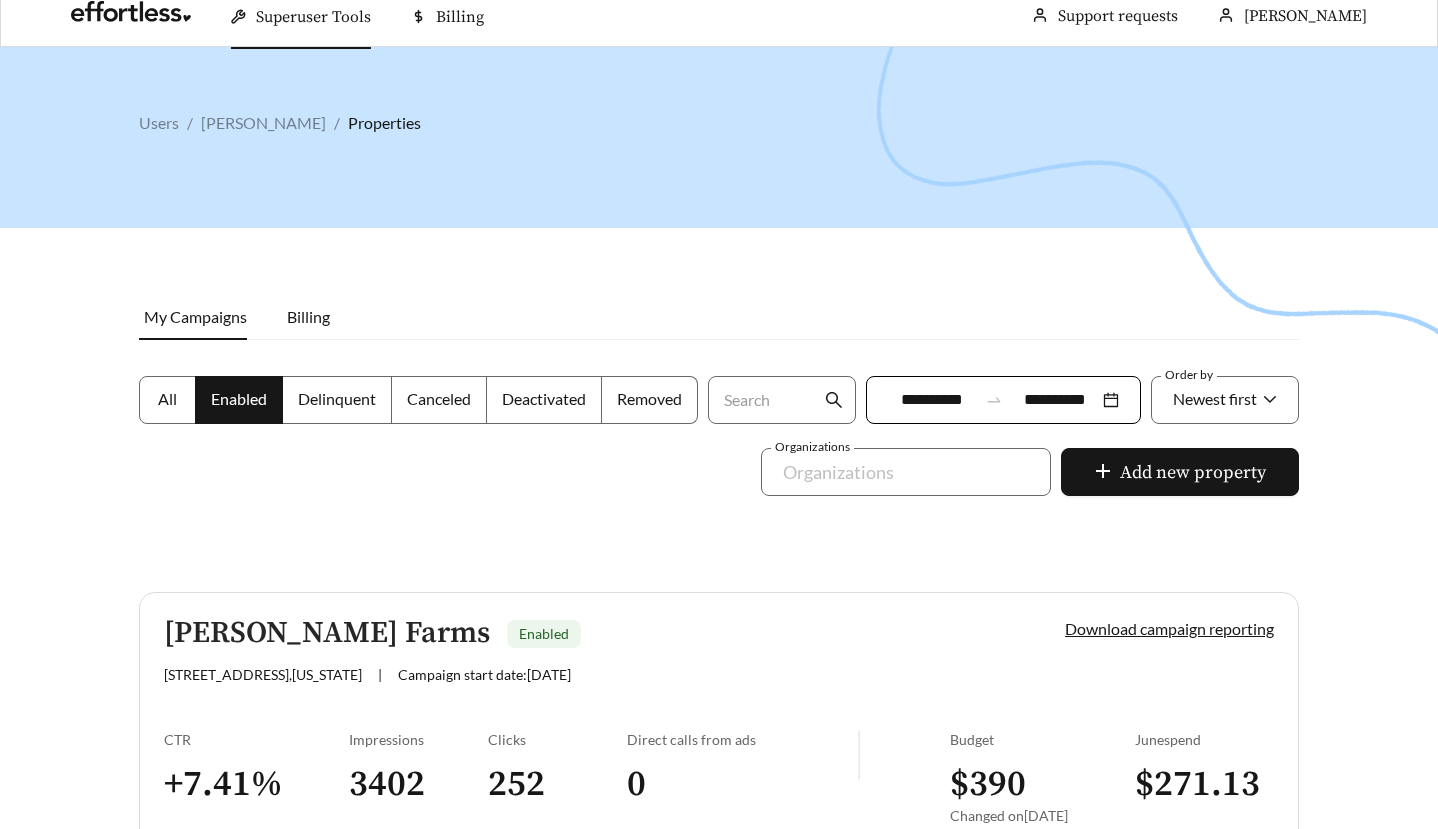 scroll, scrollTop: 8, scrollLeft: 0, axis: vertical 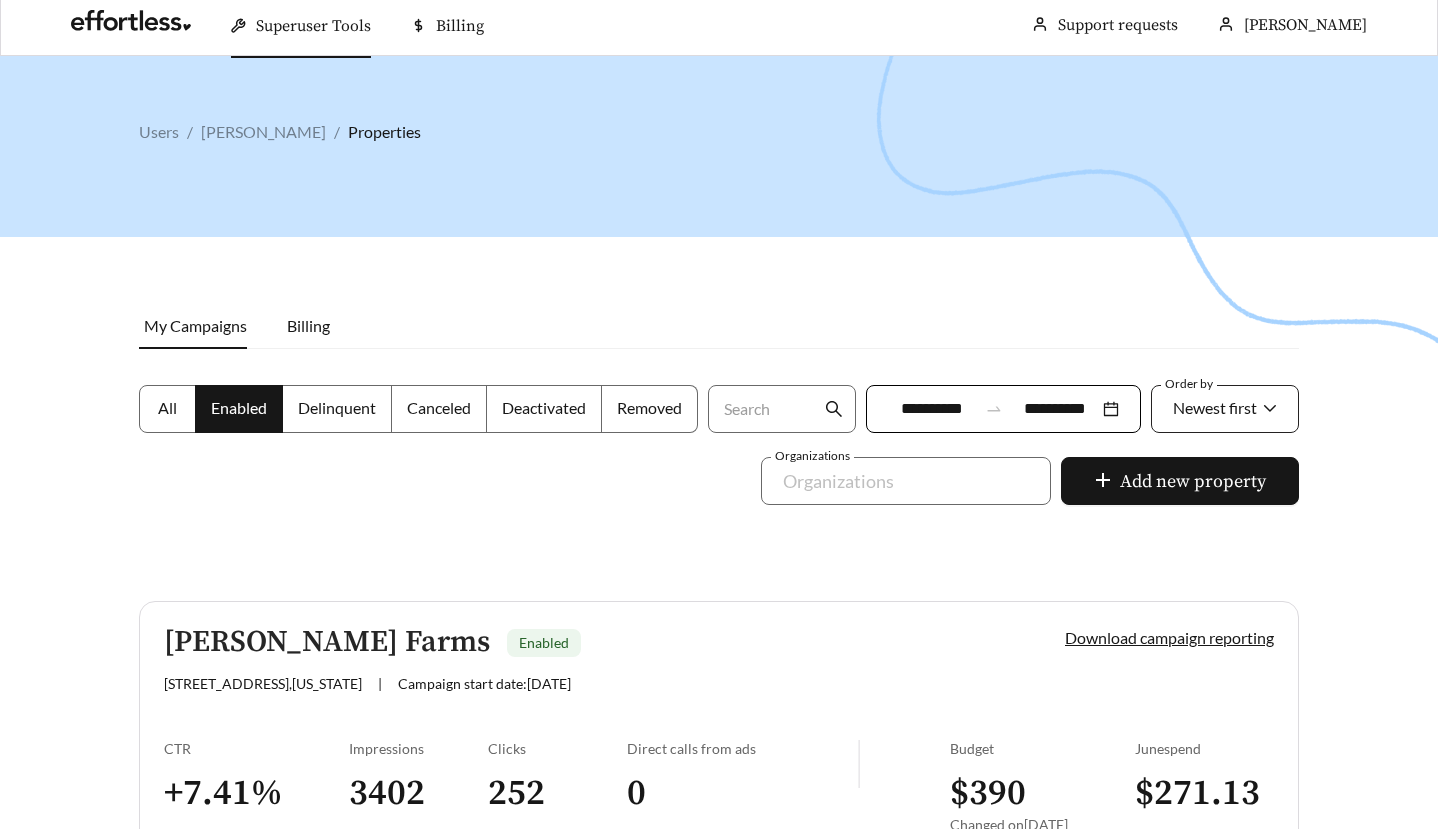 click on "Newest first" at bounding box center [1225, 409] 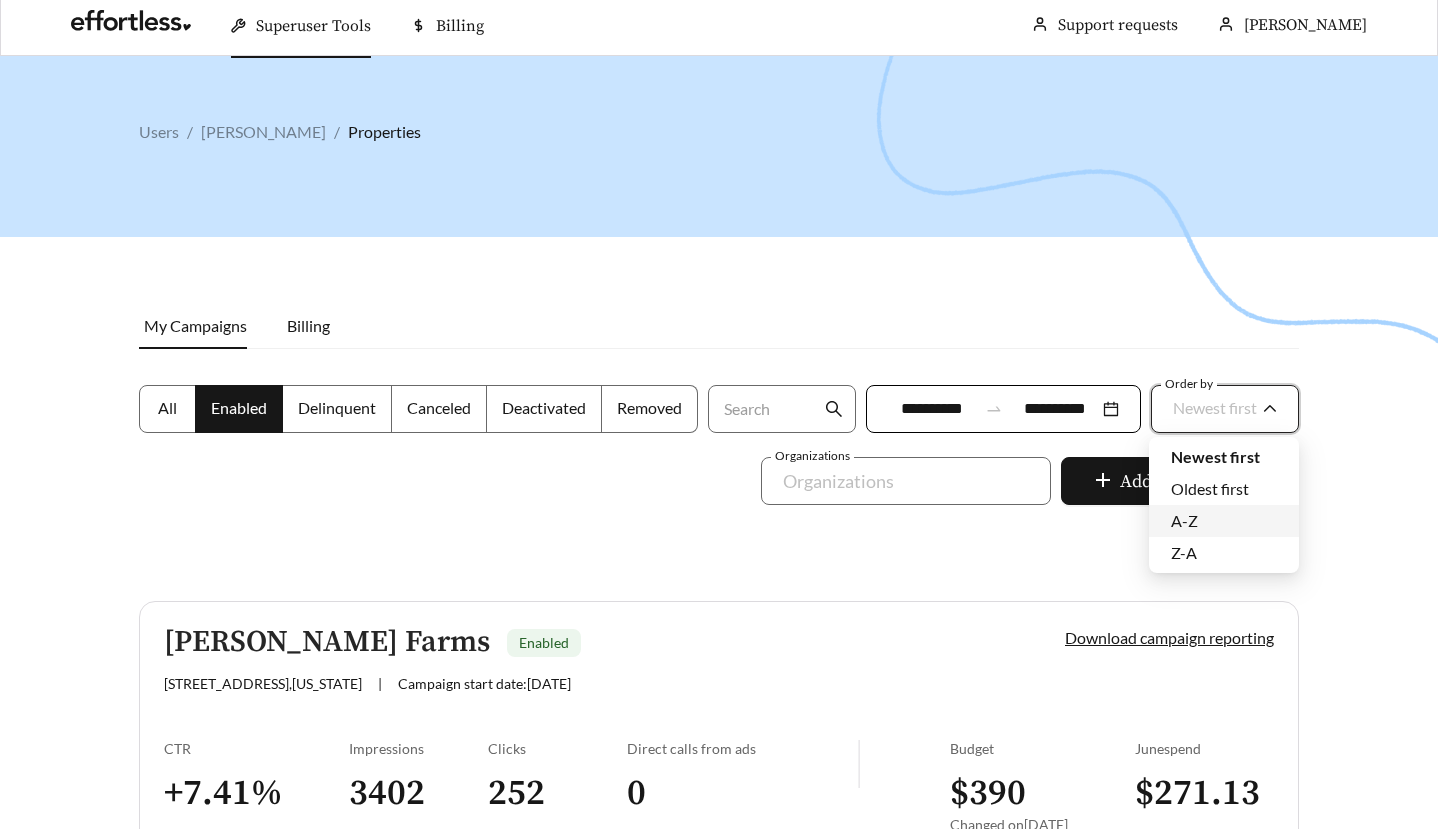 click on "A-Z" at bounding box center (1184, 520) 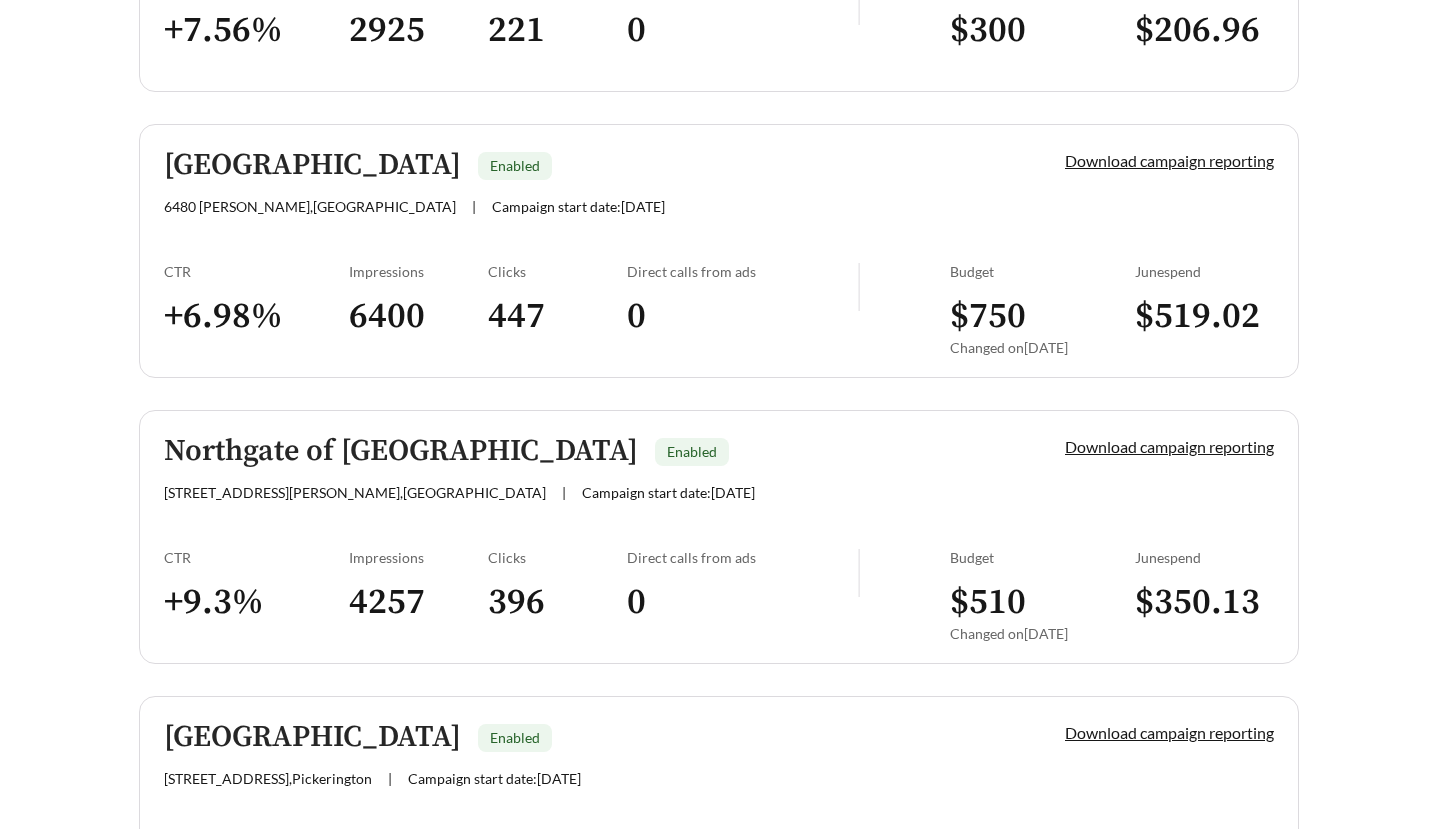 scroll, scrollTop: 747, scrollLeft: 0, axis: vertical 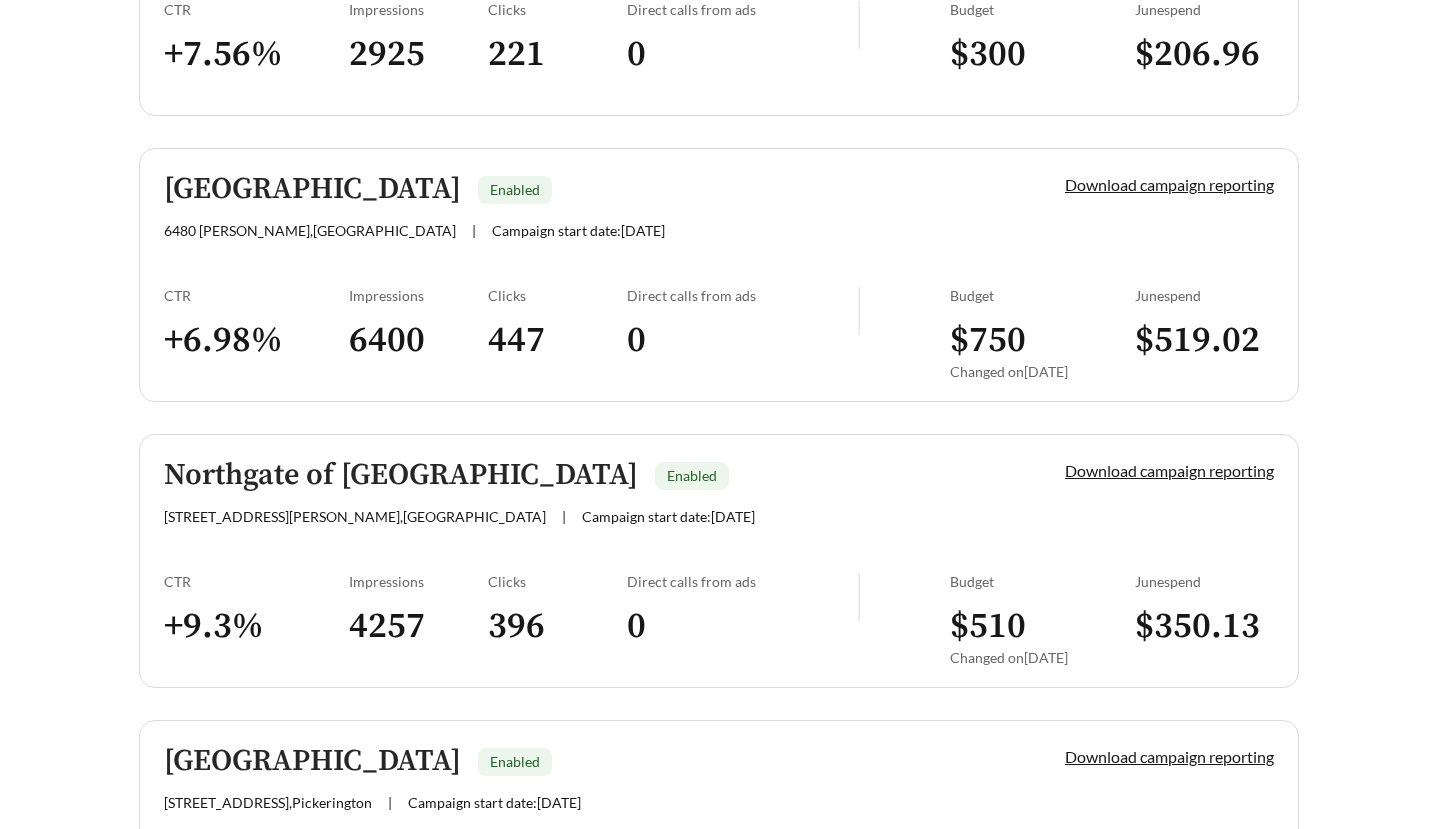 click on "[GEOGRAPHIC_DATA]" at bounding box center [312, 189] 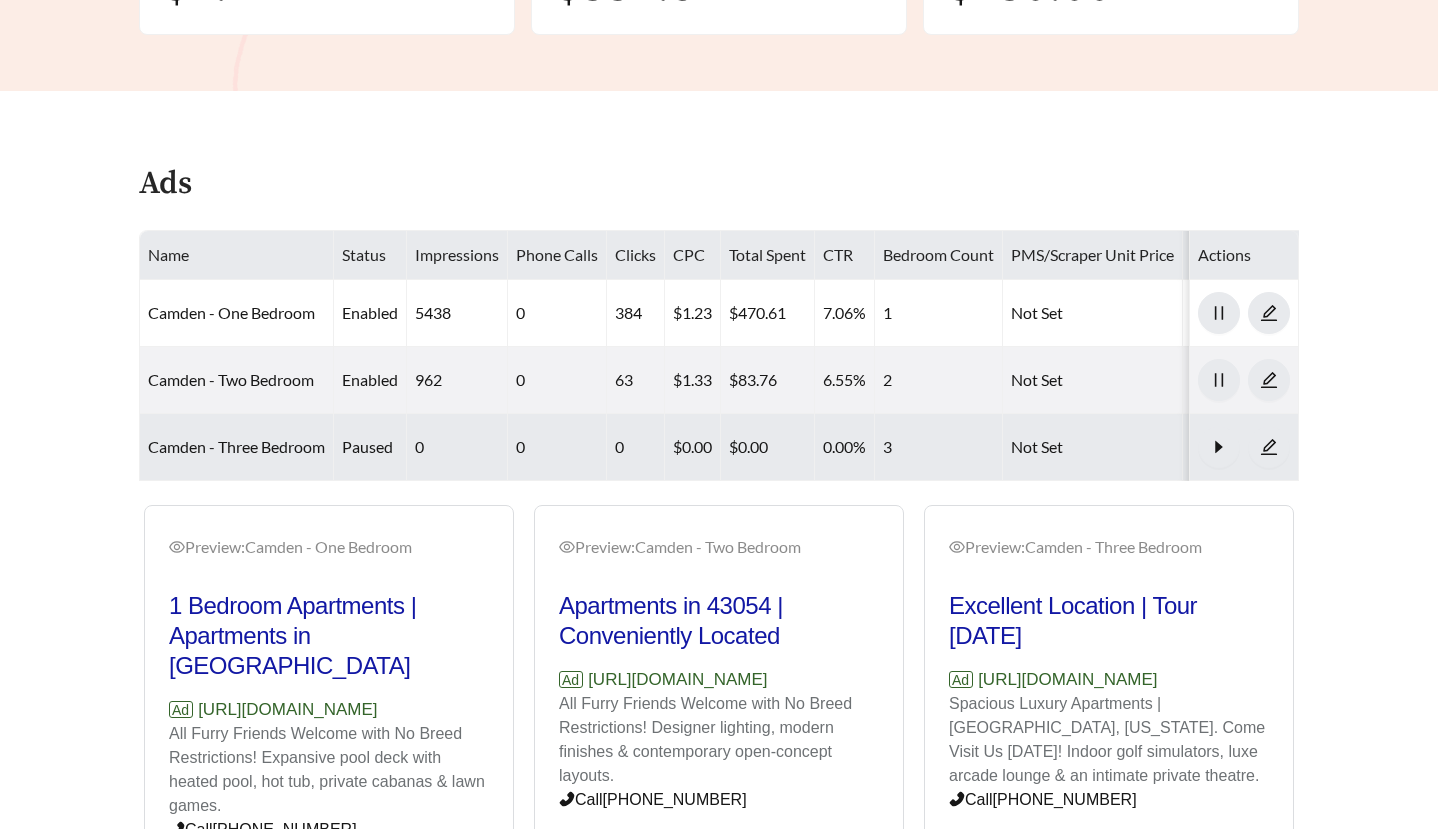 scroll, scrollTop: 676, scrollLeft: 0, axis: vertical 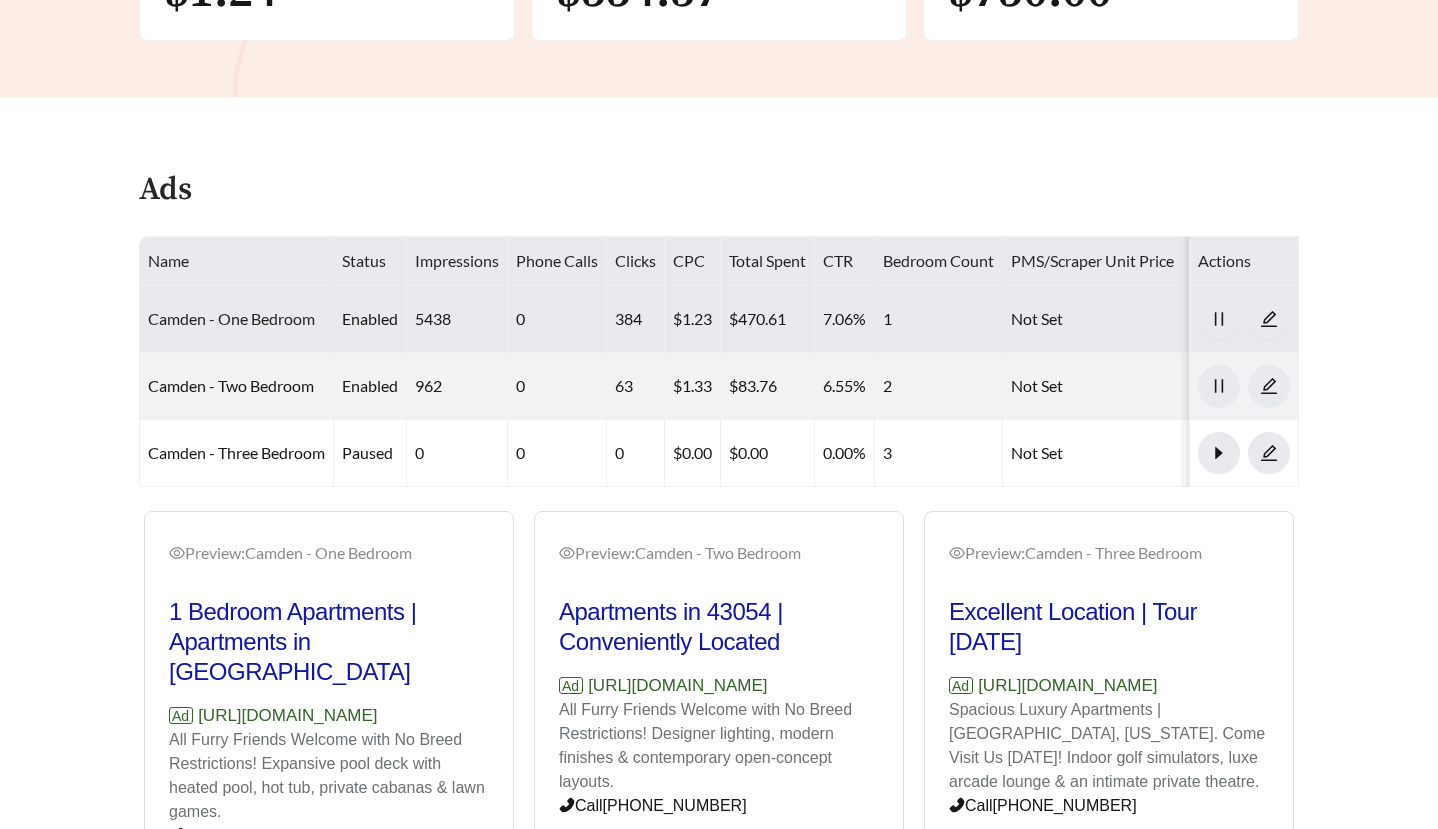 click on "Camden - One Bedroom" at bounding box center [231, 318] 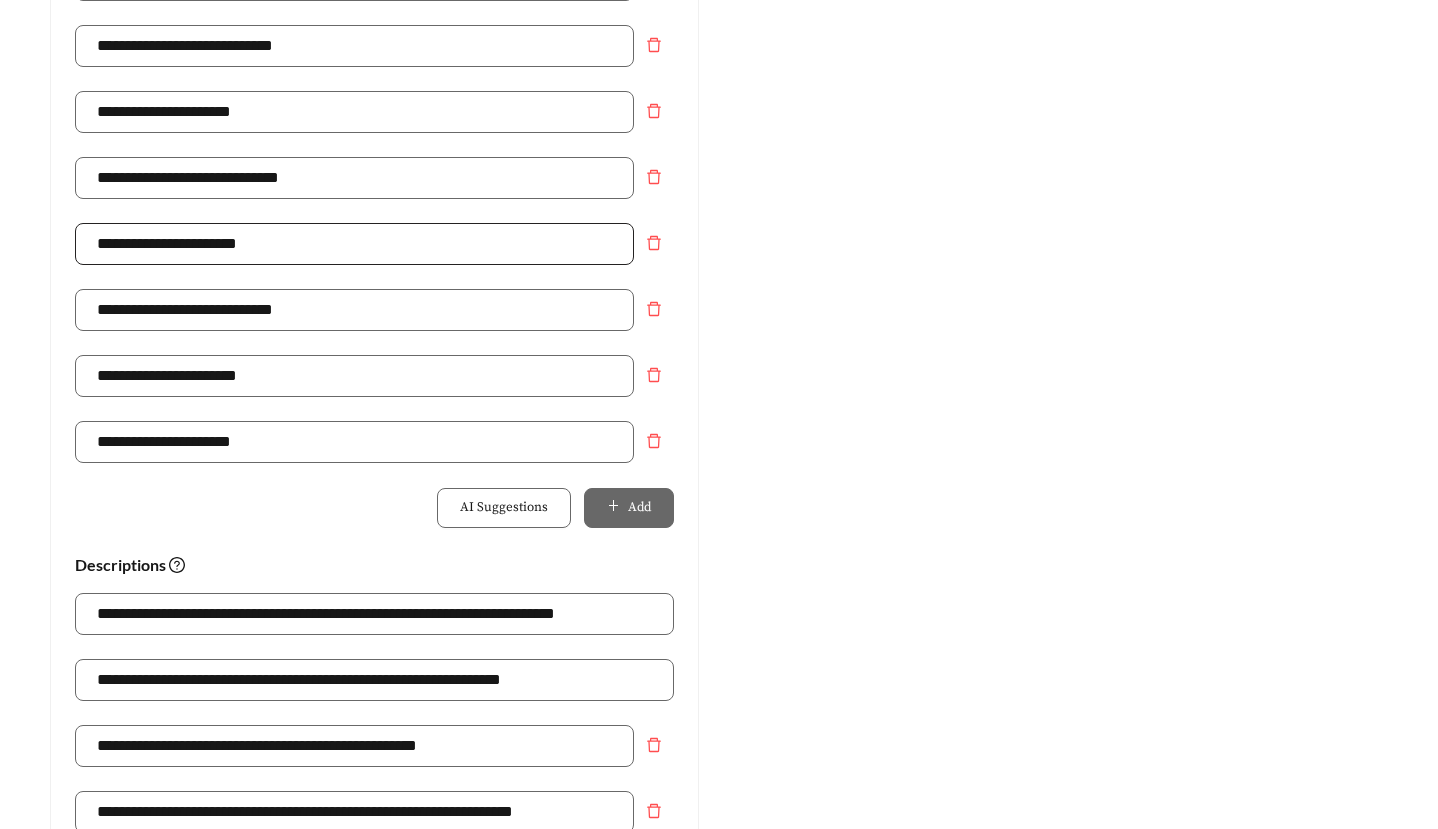 scroll, scrollTop: 945, scrollLeft: 0, axis: vertical 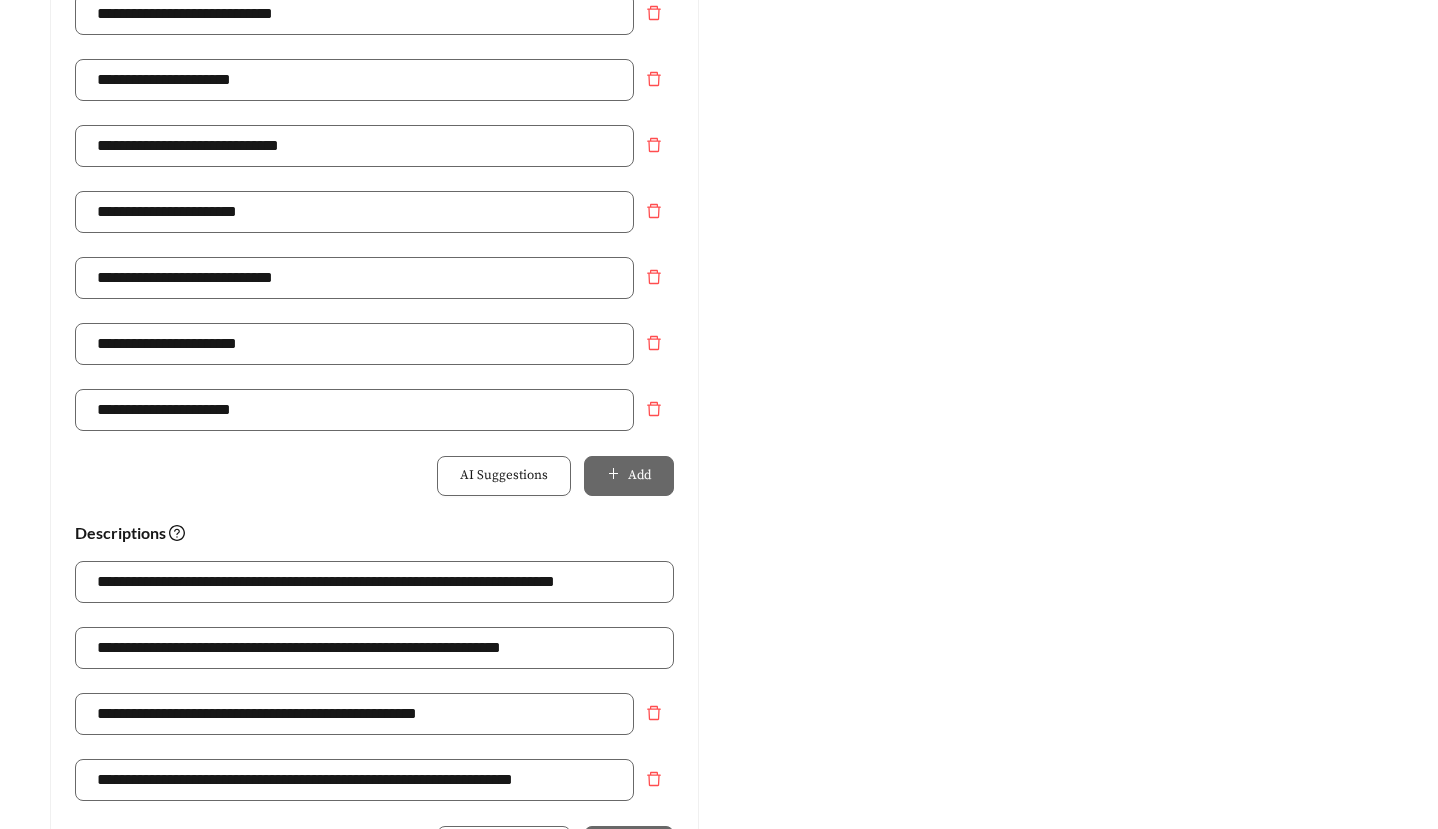 click on "AI Suggestions Add" at bounding box center [374, 476] 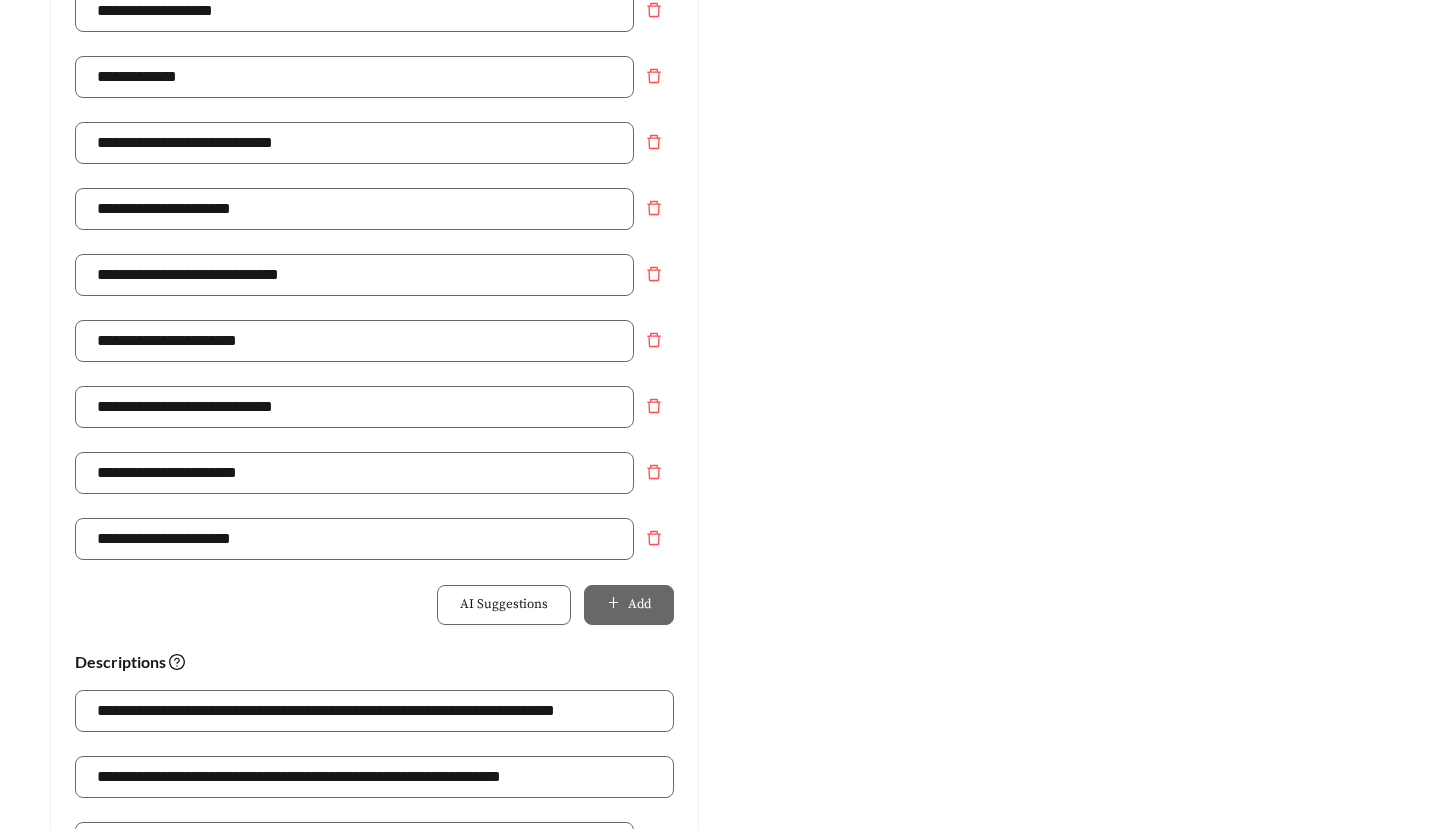 scroll, scrollTop: 747, scrollLeft: 0, axis: vertical 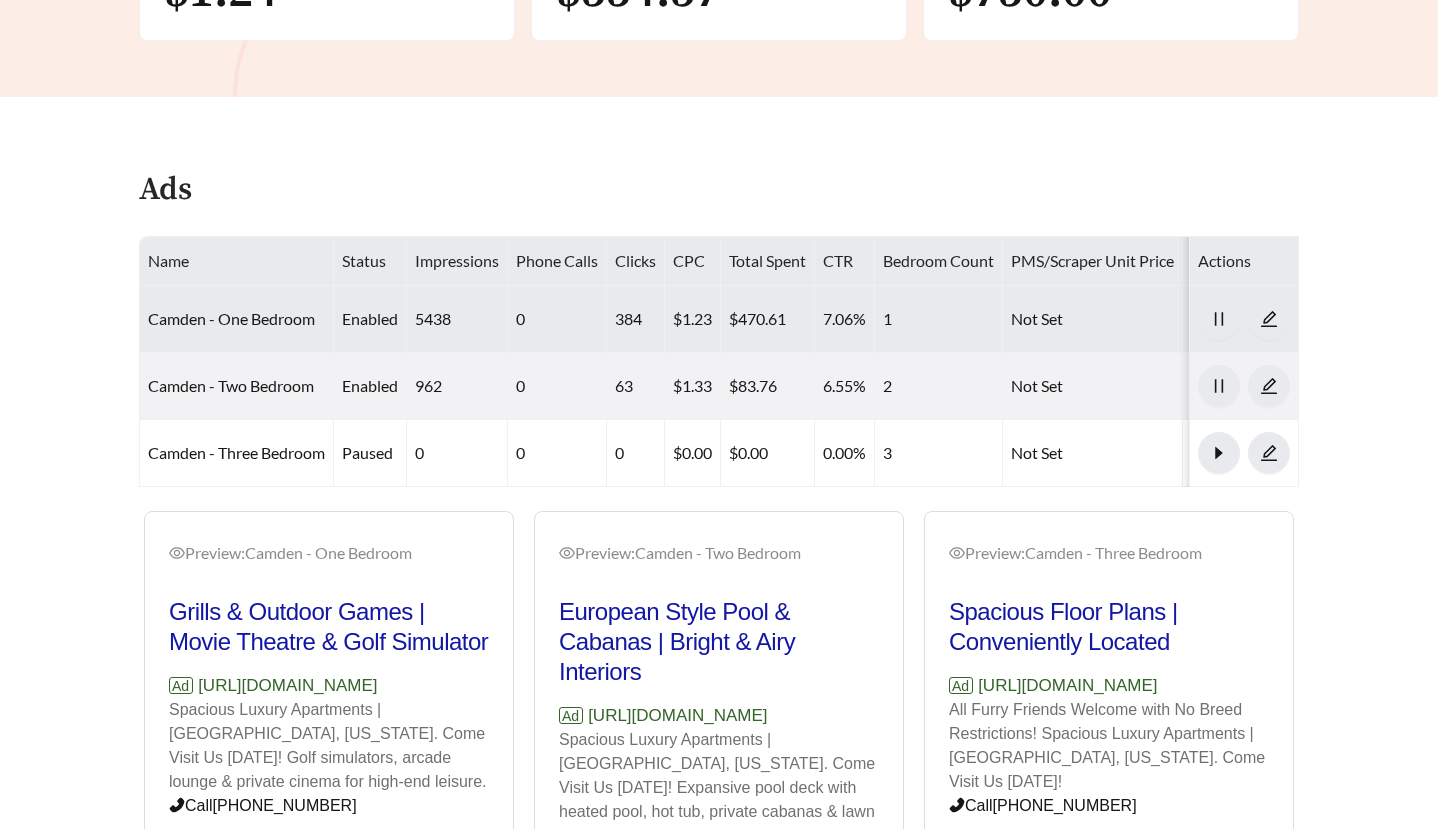 click on "Camden - One Bedroom" at bounding box center [237, 319] 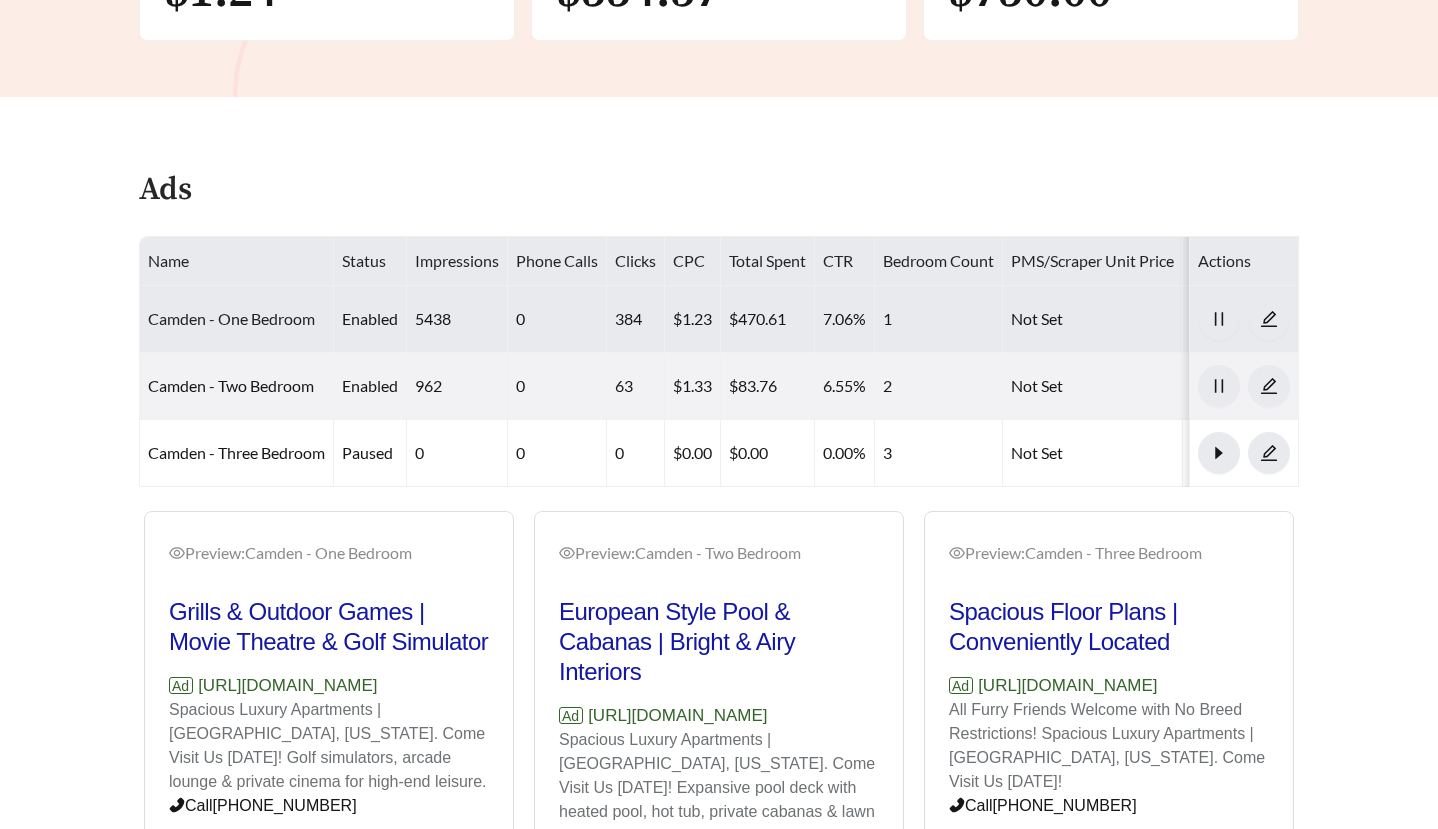 click on "Camden - One Bedroom" at bounding box center [231, 318] 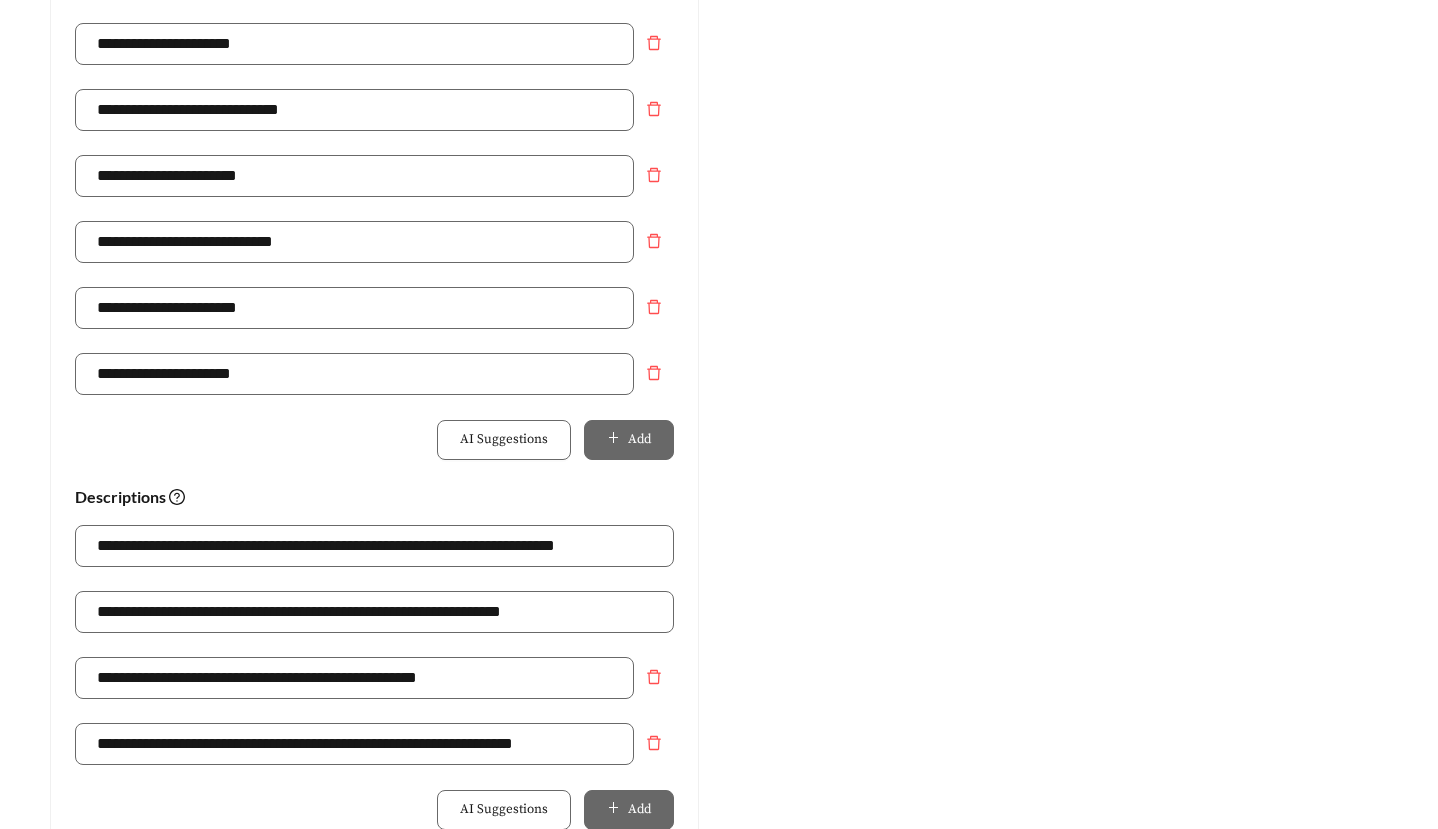 scroll, scrollTop: 1023, scrollLeft: 0, axis: vertical 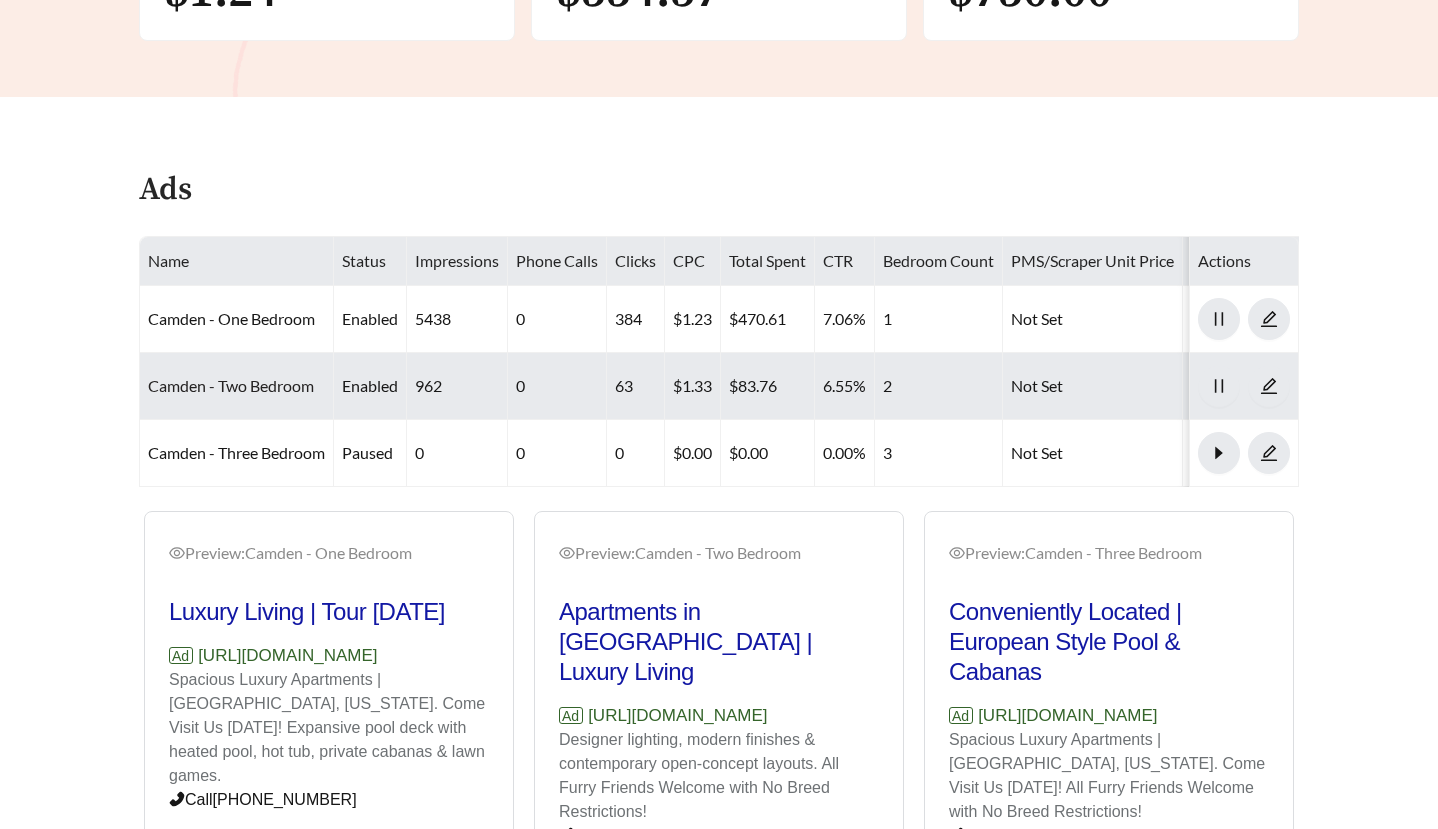 click on "Camden - Two Bedroom" at bounding box center [231, 385] 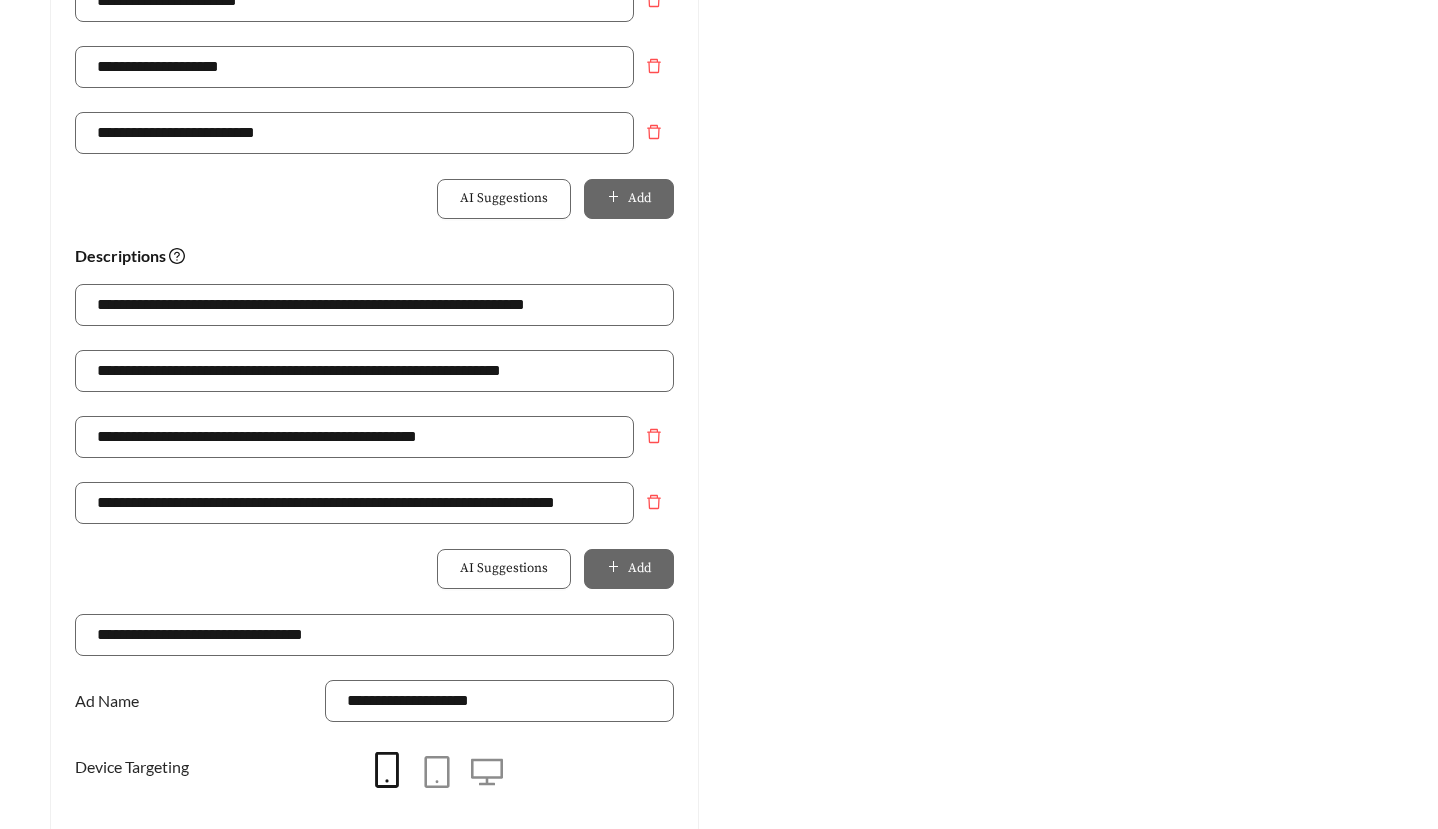 scroll, scrollTop: 1213, scrollLeft: 0, axis: vertical 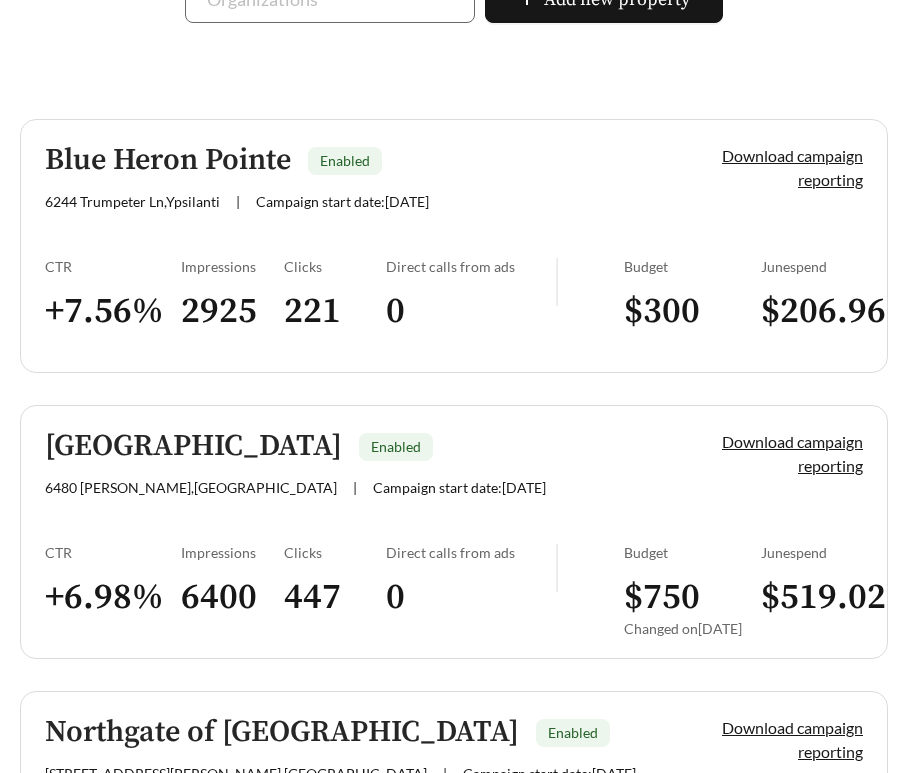 click on "Blue Heron Pointe" at bounding box center (168, 160) 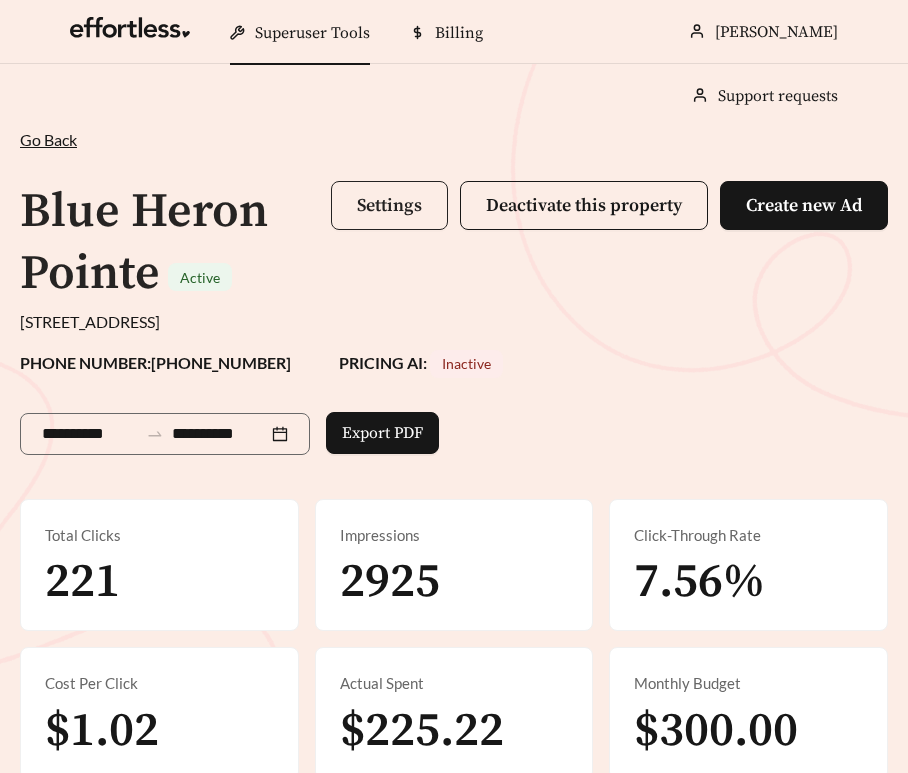 click on "Settings" at bounding box center [389, 205] 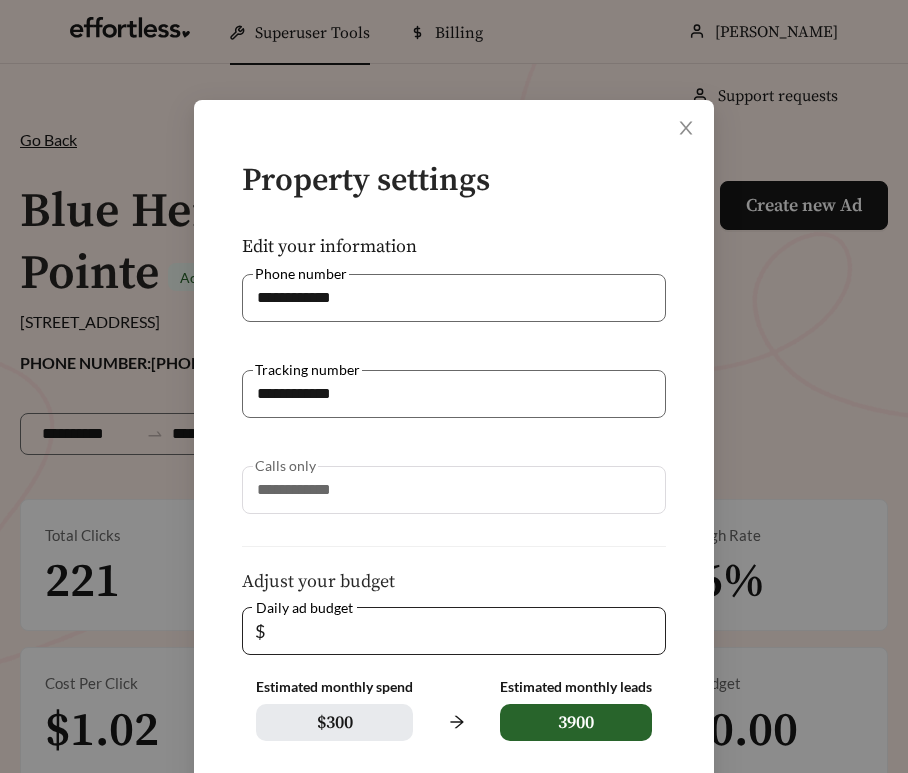 click on "**" at bounding box center [461, 631] 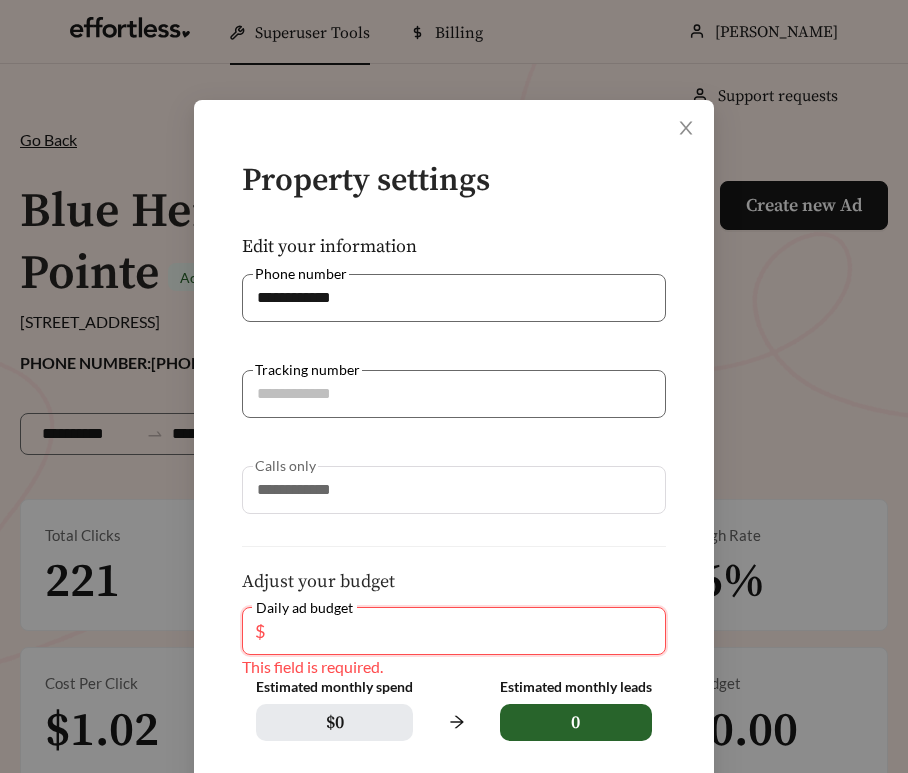 type on "*" 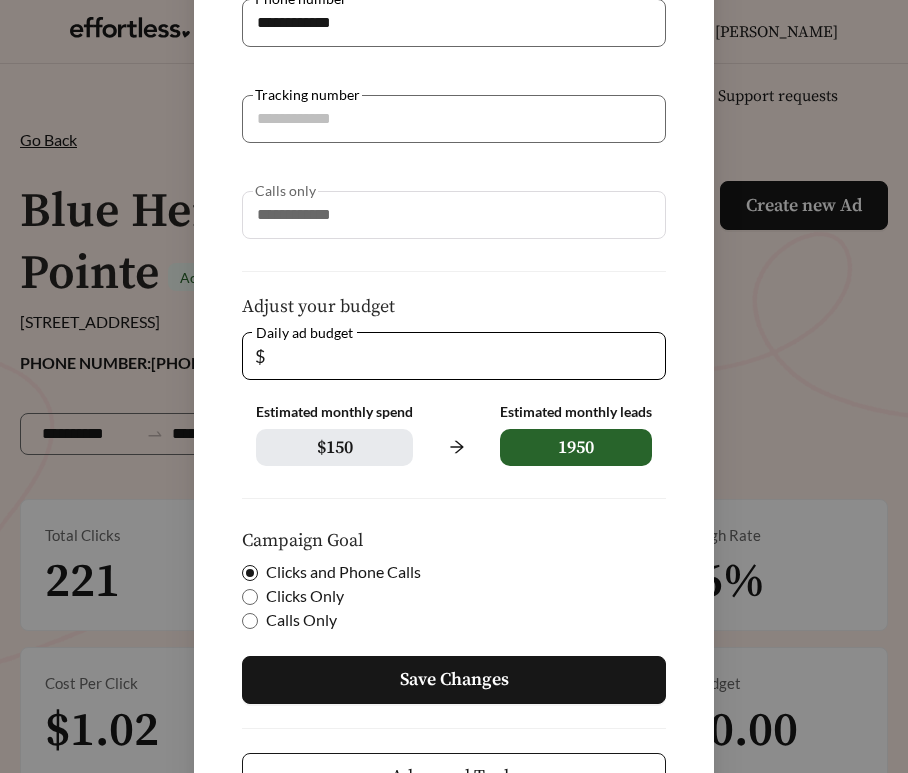 scroll, scrollTop: 283, scrollLeft: 0, axis: vertical 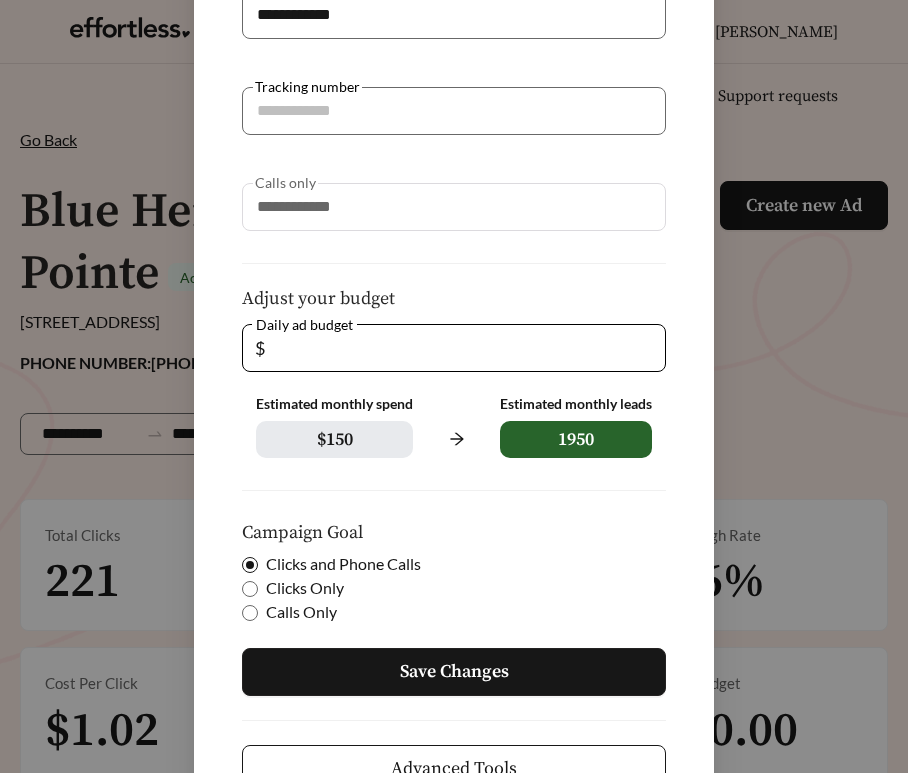 type on "*" 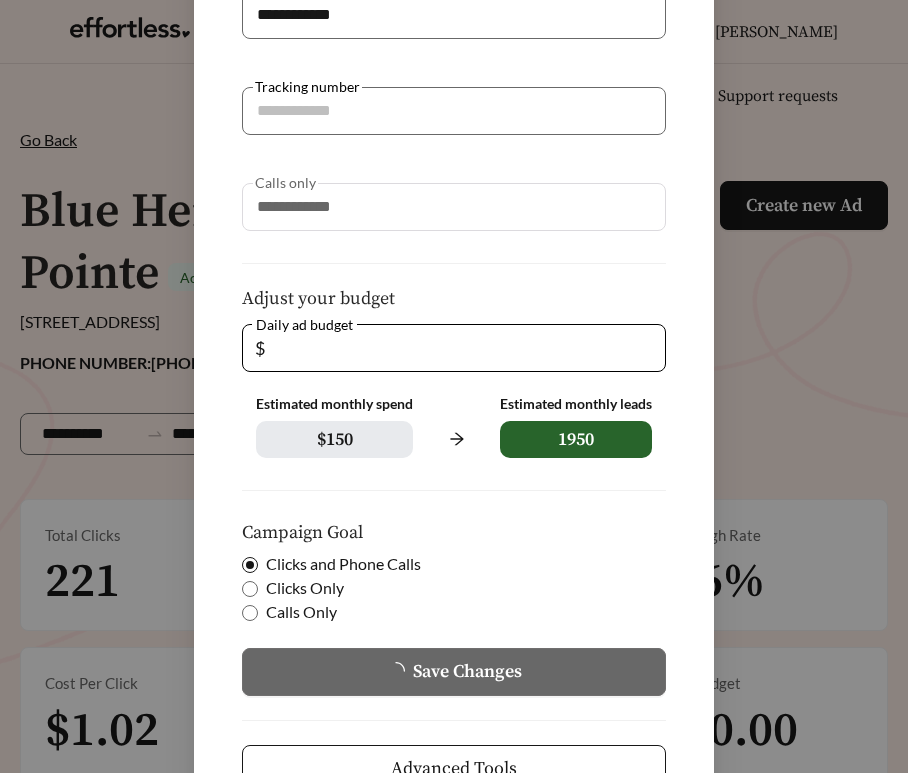 click on "Save Changes" at bounding box center [454, 672] 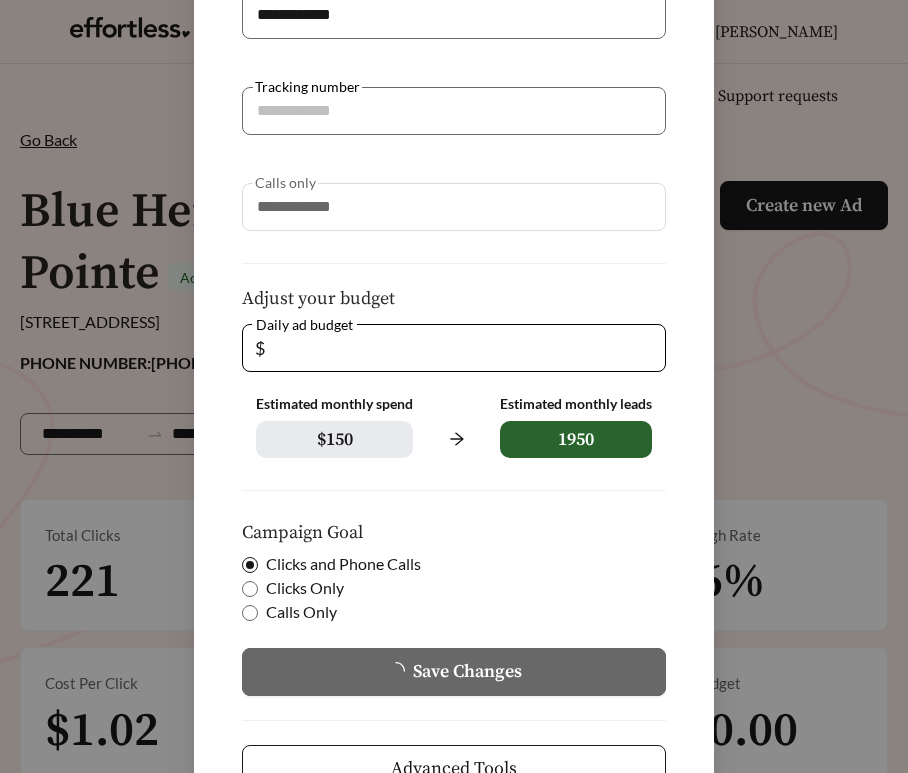 click on "**********" at bounding box center [454, 386] 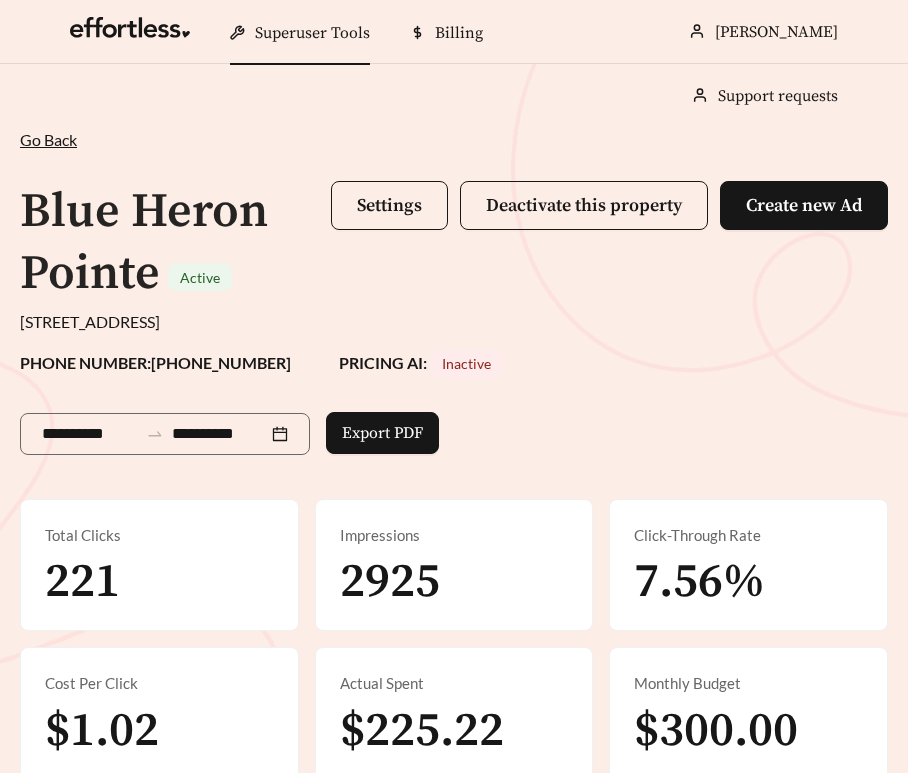 scroll, scrollTop: 259, scrollLeft: 0, axis: vertical 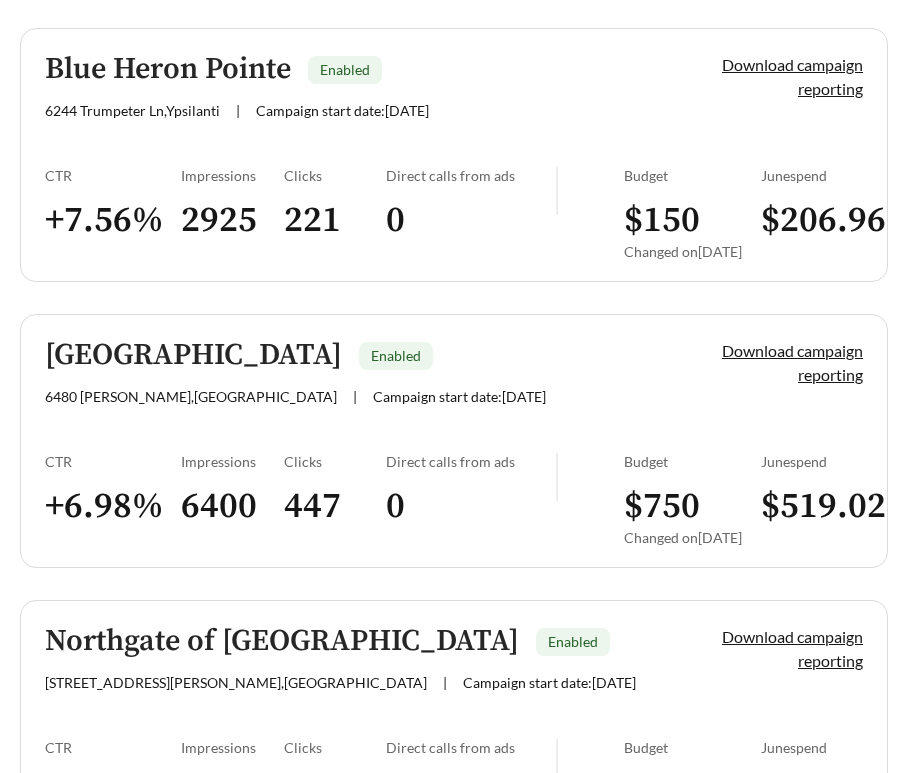 click on "[GEOGRAPHIC_DATA]" at bounding box center (193, 355) 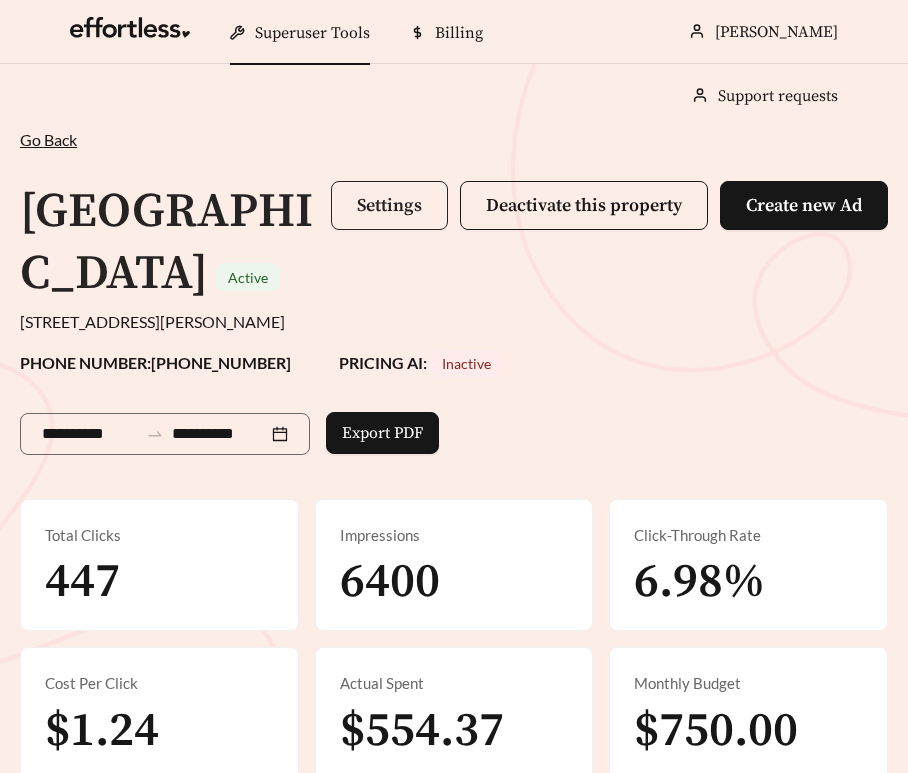 click on "Settings" at bounding box center (389, 205) 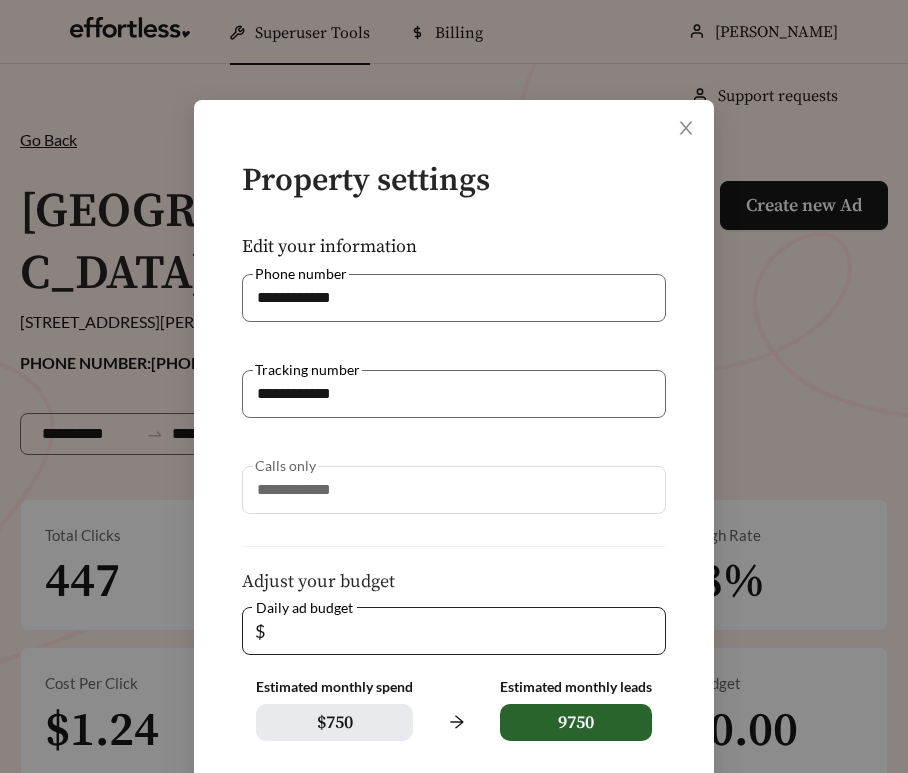 click on "**" at bounding box center [461, 631] 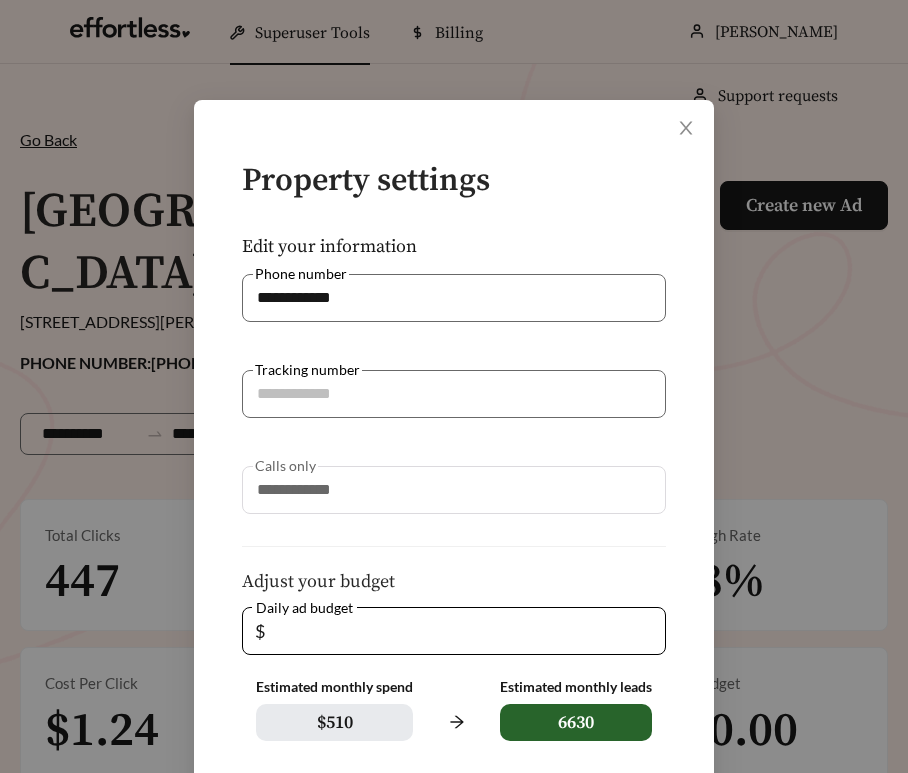 type on "**" 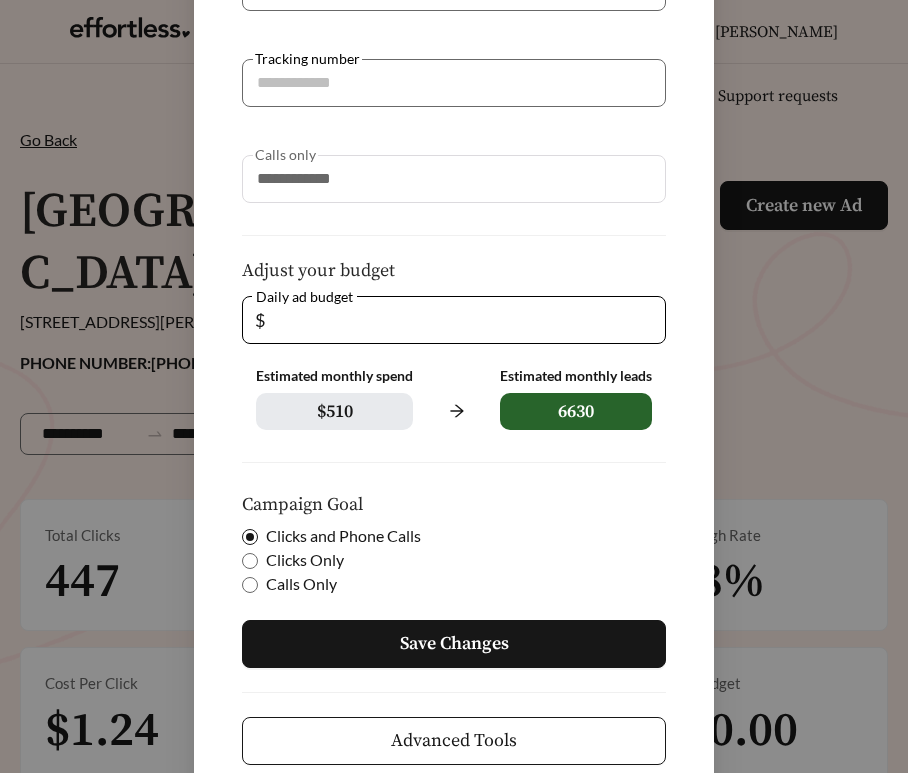 scroll, scrollTop: 359, scrollLeft: 0, axis: vertical 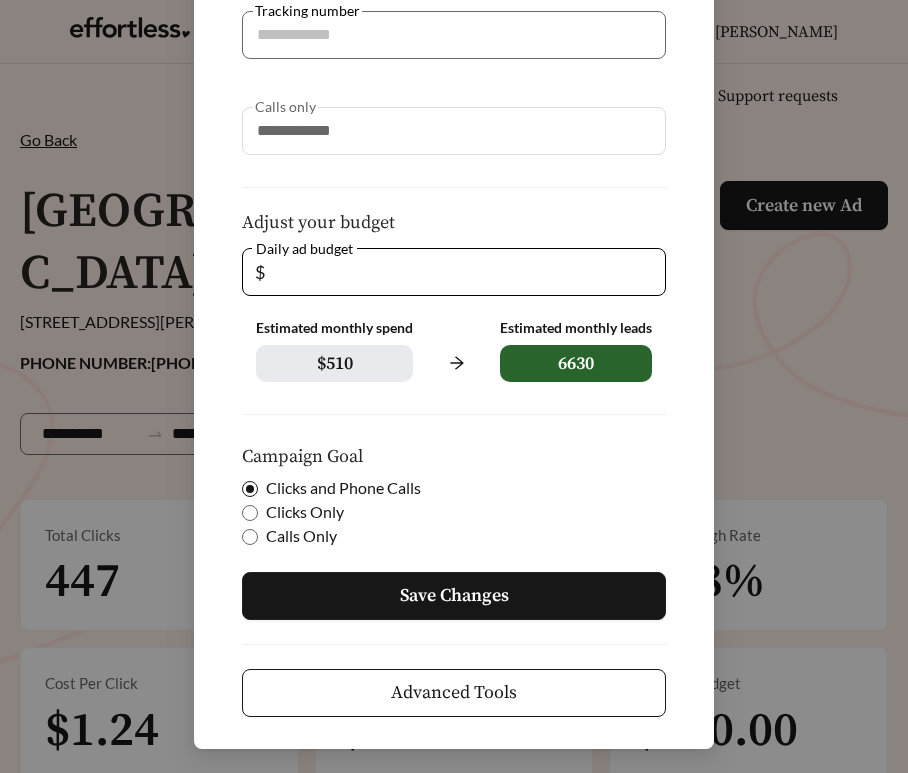 click on "Save Changes" at bounding box center (454, 596) 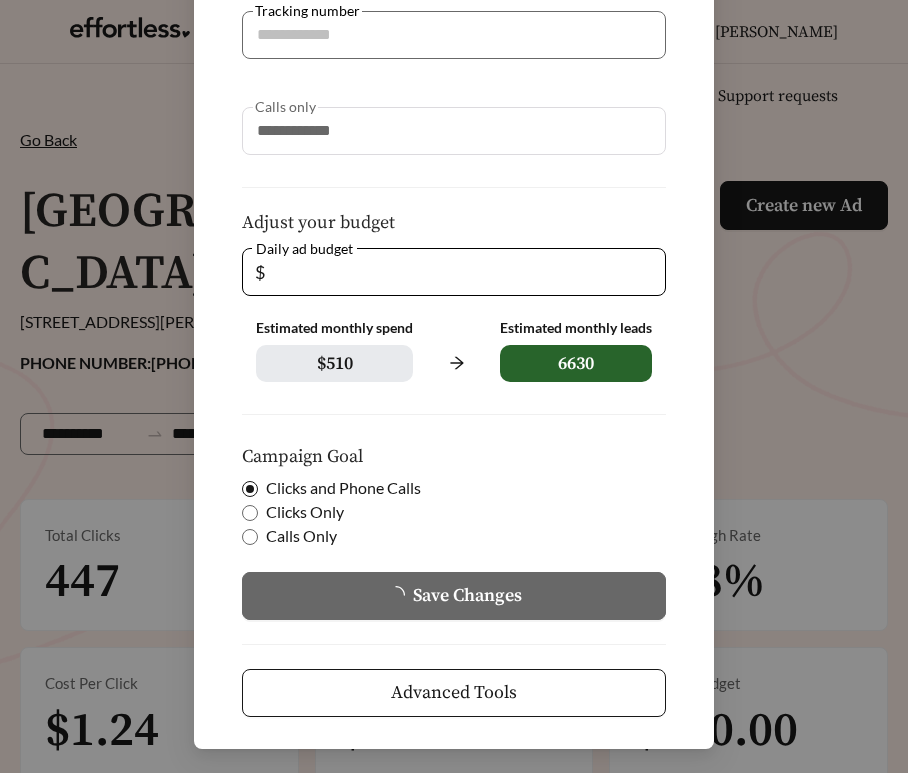 click on "**********" at bounding box center (454, 386) 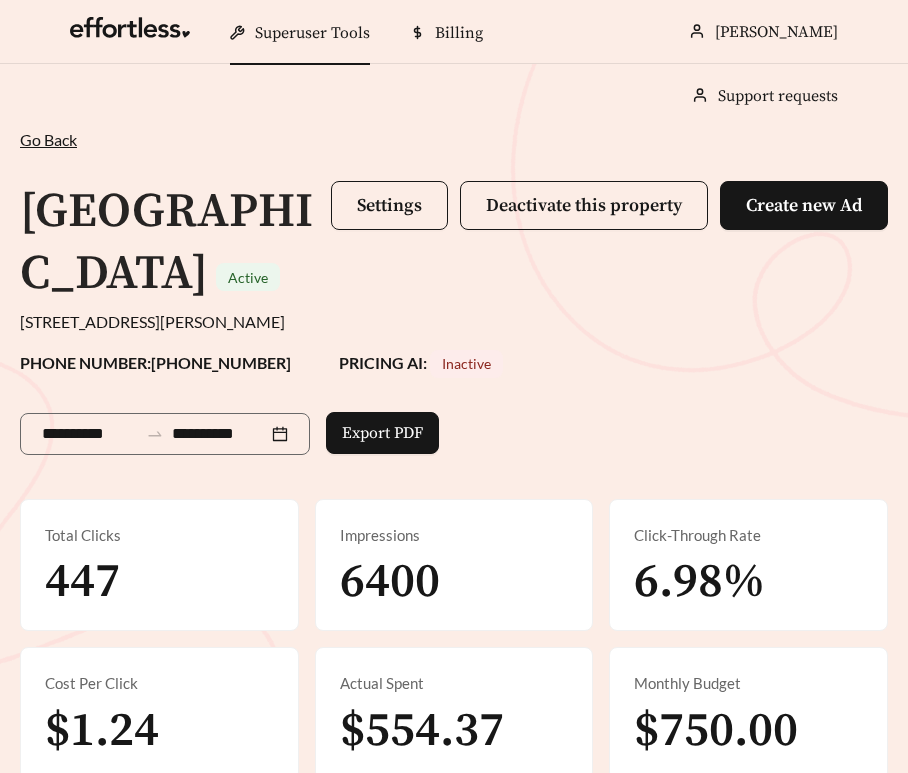scroll, scrollTop: 259, scrollLeft: 0, axis: vertical 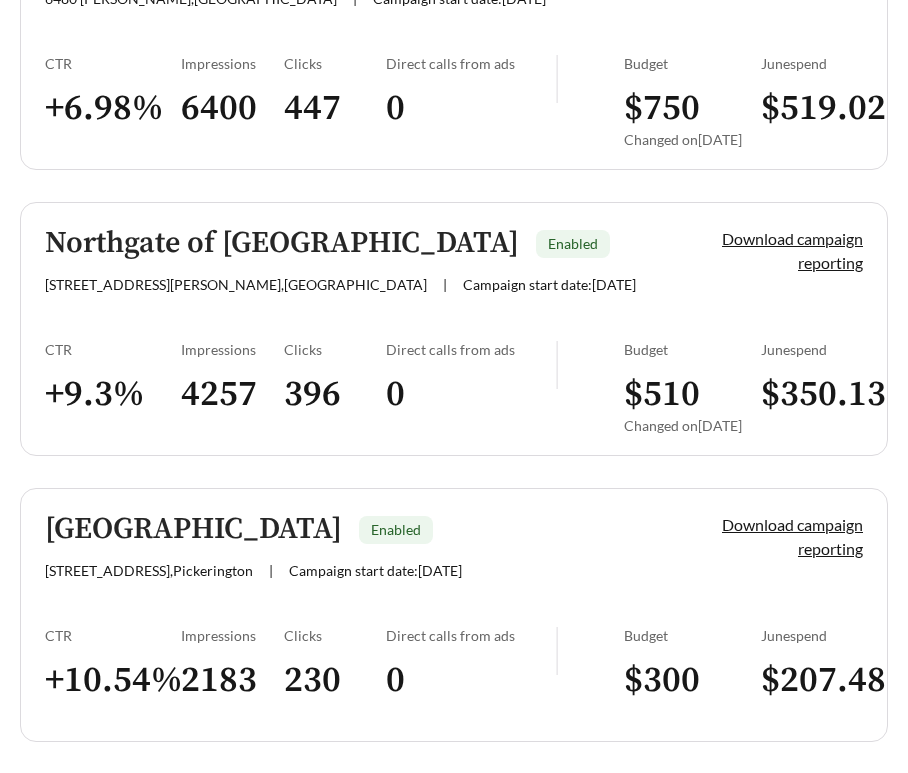 click on "Northgate of [GEOGRAPHIC_DATA] Enabled [STREET_ADDRESS][PERSON_NAME]  |  Campaign start date:  [DATE] Download campaign reporting CTR + 9.3 % Impressions 4257 Clicks 396 Direct calls from ads 0 Budget $ 510 Changed on  [DATE] June  spend $ 350.13" at bounding box center (454, 329) 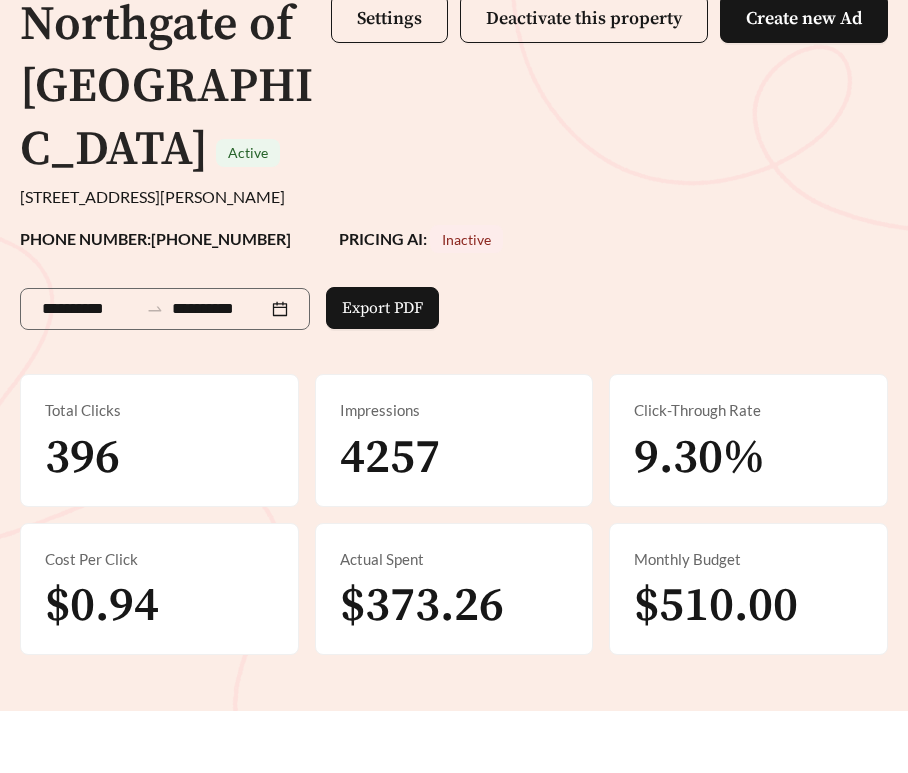 scroll, scrollTop: 188, scrollLeft: 0, axis: vertical 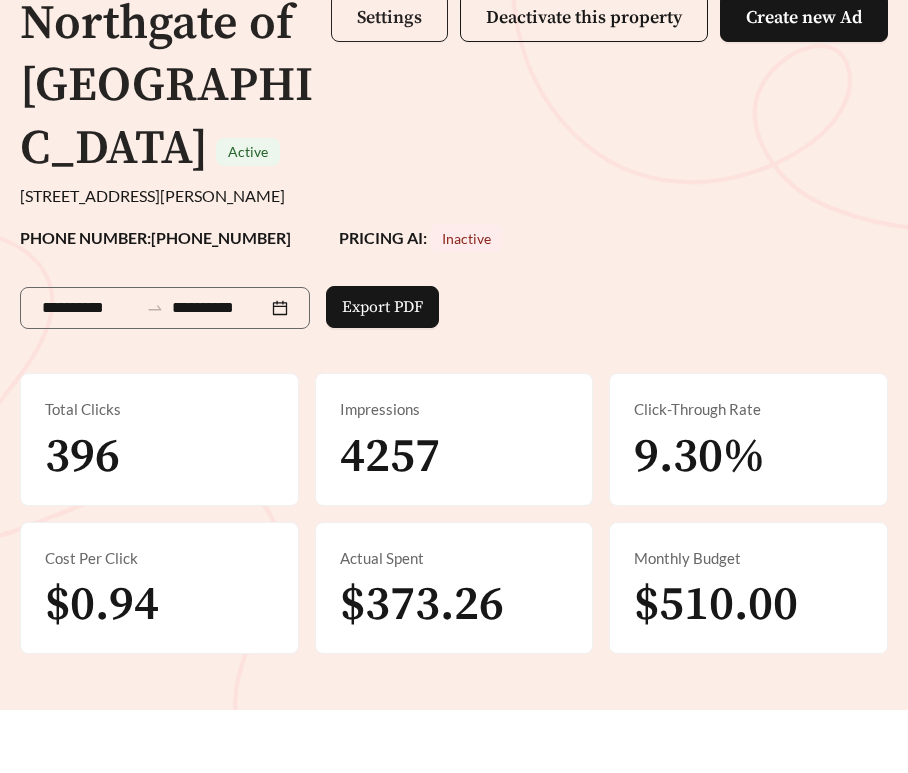 click on "Settings" at bounding box center [389, 17] 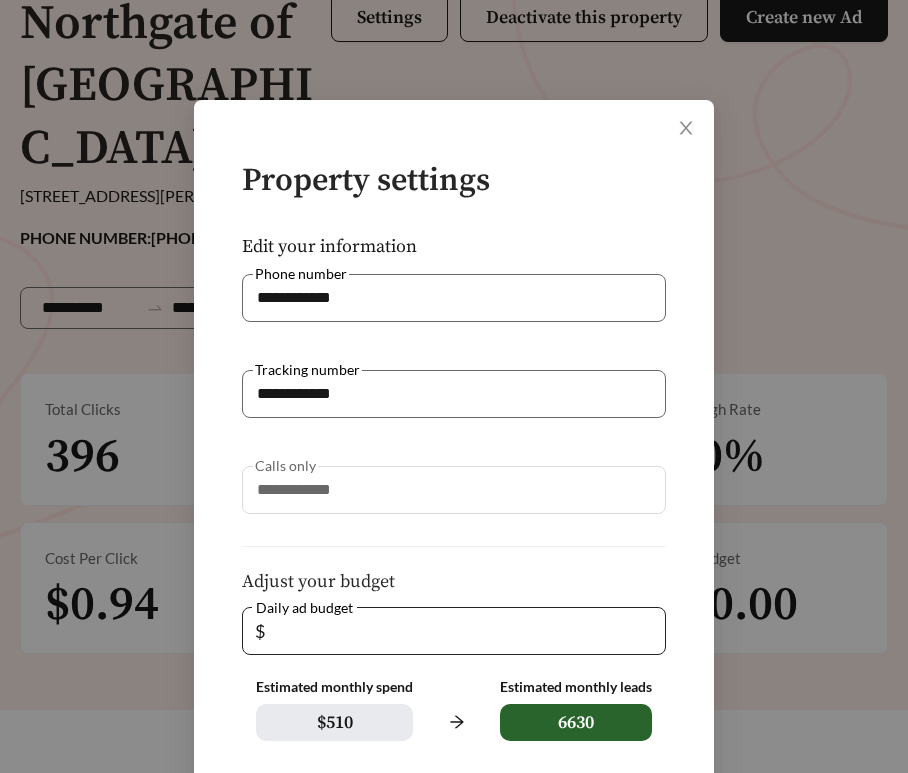 click on "**" at bounding box center (461, 631) 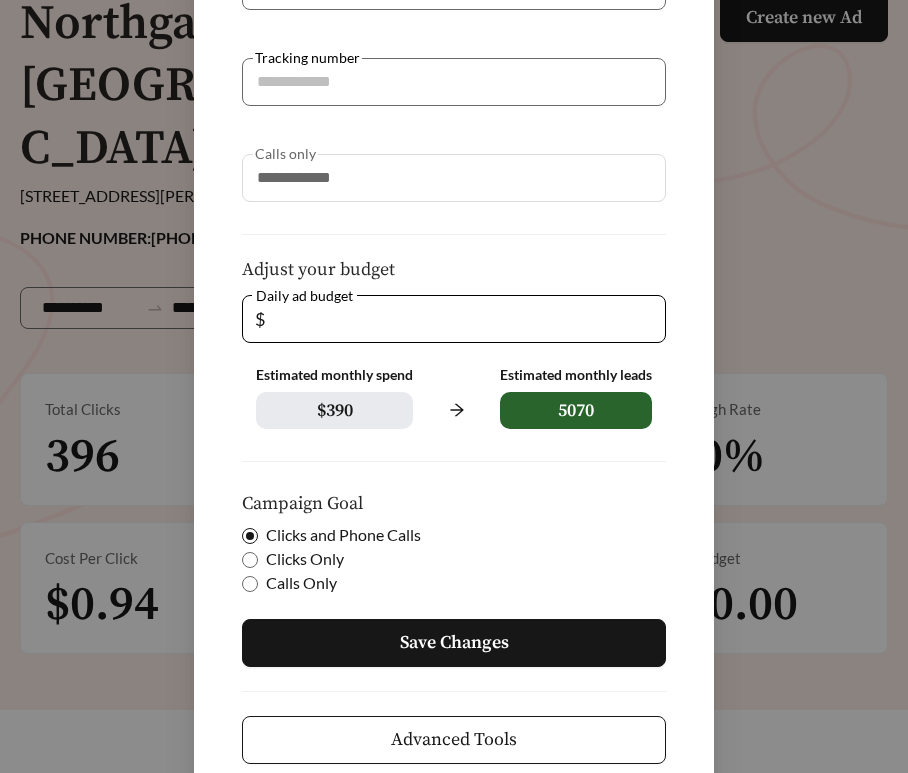 scroll, scrollTop: 315, scrollLeft: 0, axis: vertical 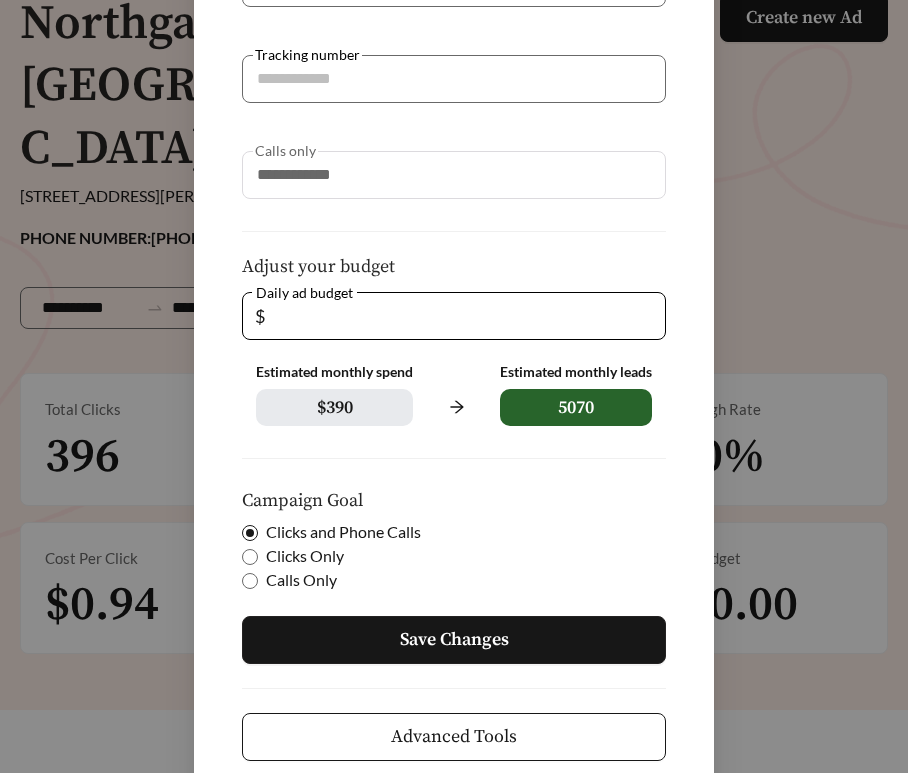 type on "**" 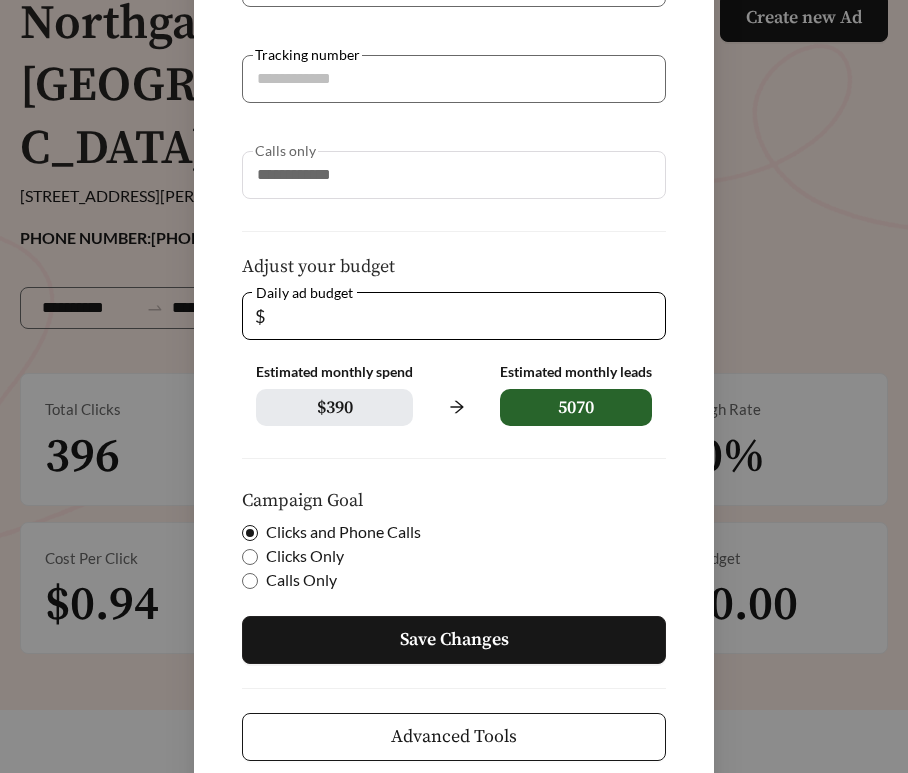 click on "Save Changes" at bounding box center (454, 640) 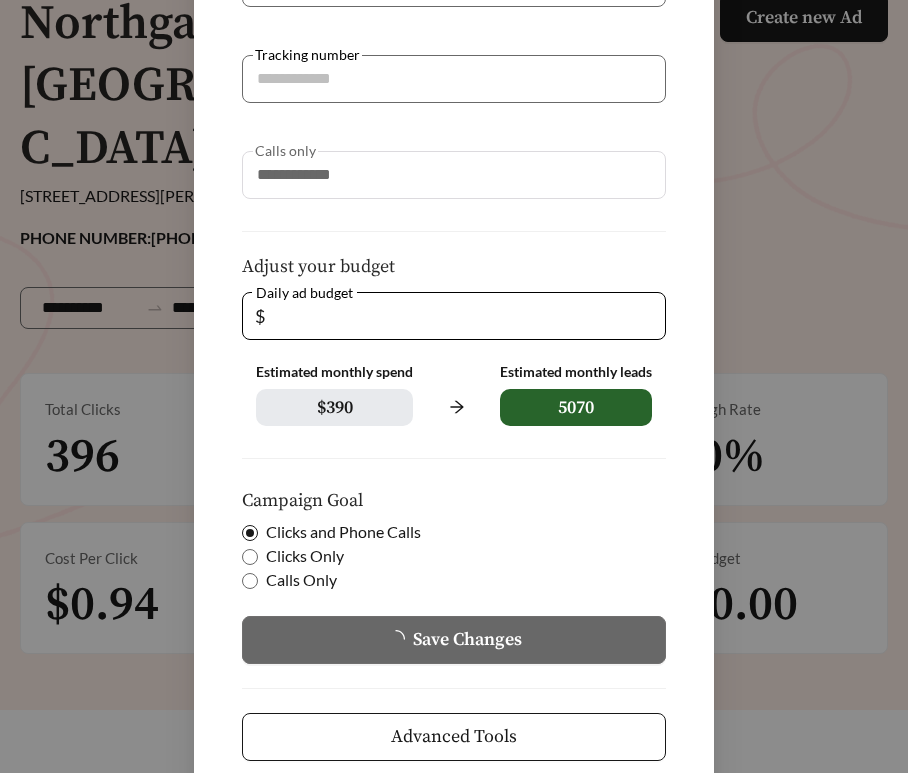 click on "Save Changes" at bounding box center (467, 639) 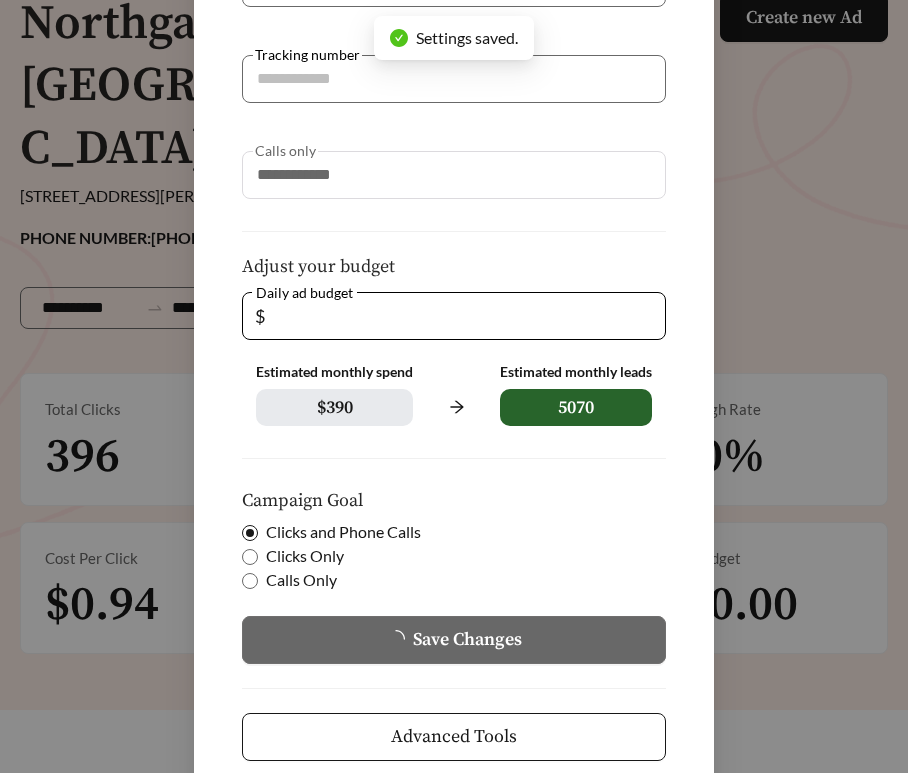 scroll, scrollTop: 259, scrollLeft: 0, axis: vertical 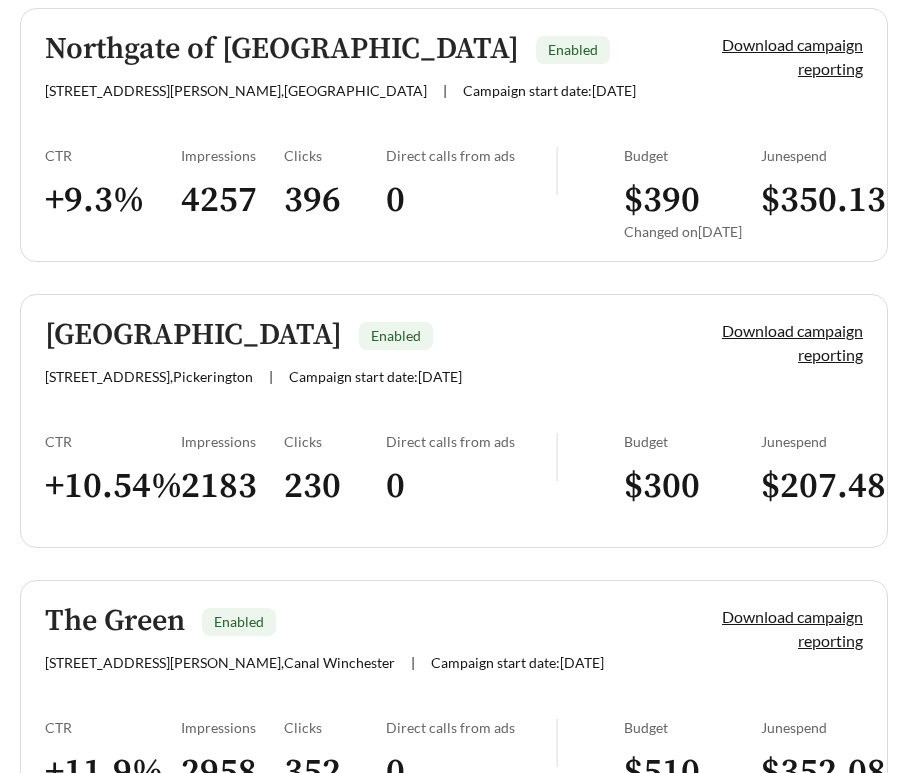 click on "Pickerington Ridge Enabled [STREET_ADDRESS]  |  Campaign start date:  [DATE] Download campaign reporting CTR + 10.54 % Impressions 2183 Clicks 230 Direct calls from ads 0 Budget $ 300 June  spend $ 207.48" at bounding box center (454, 421) 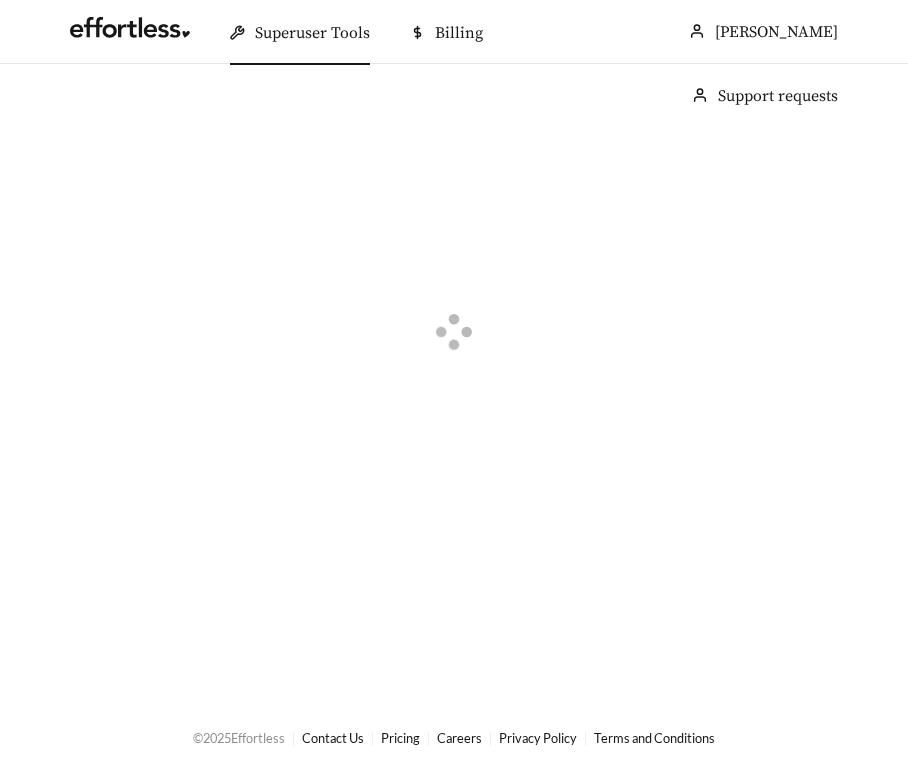 scroll, scrollTop: 0, scrollLeft: 0, axis: both 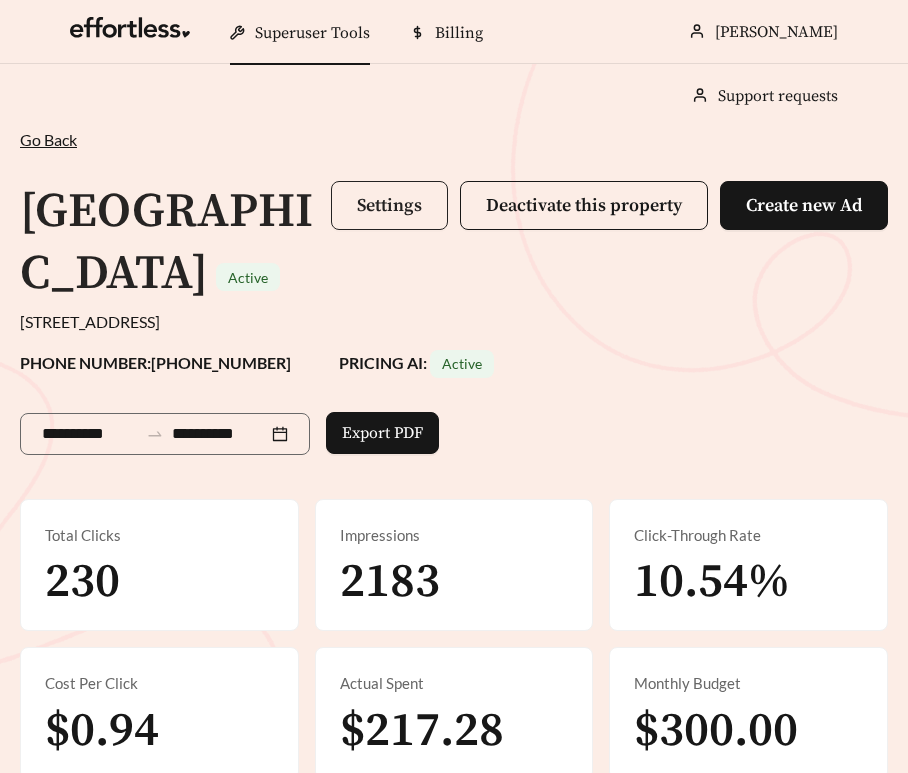 click on "Settings" at bounding box center (389, 205) 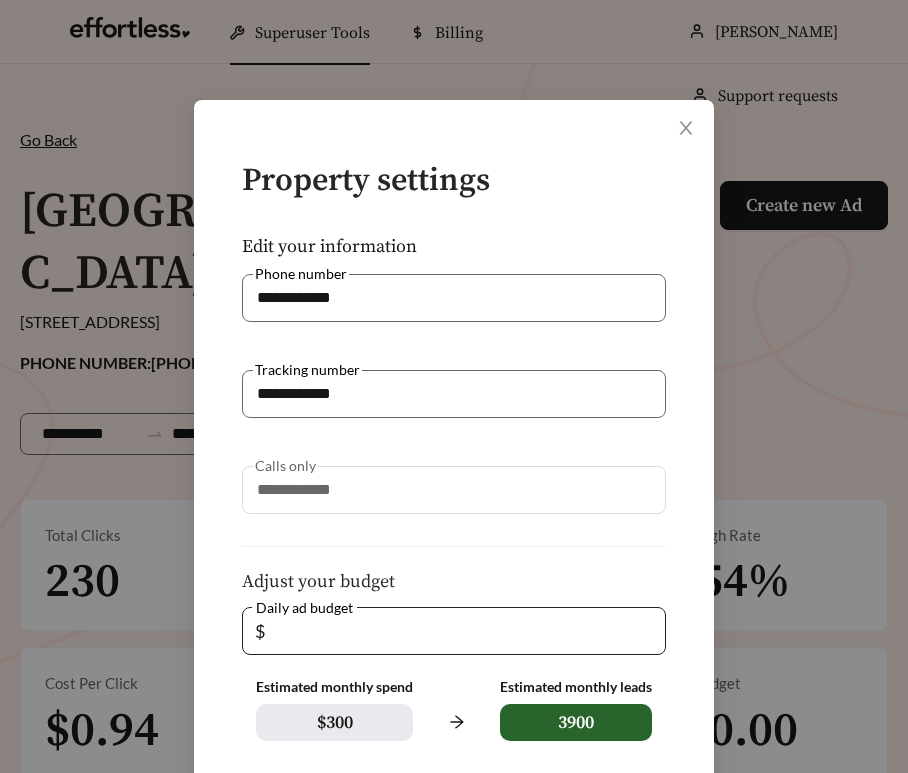 click on "**" at bounding box center (461, 631) 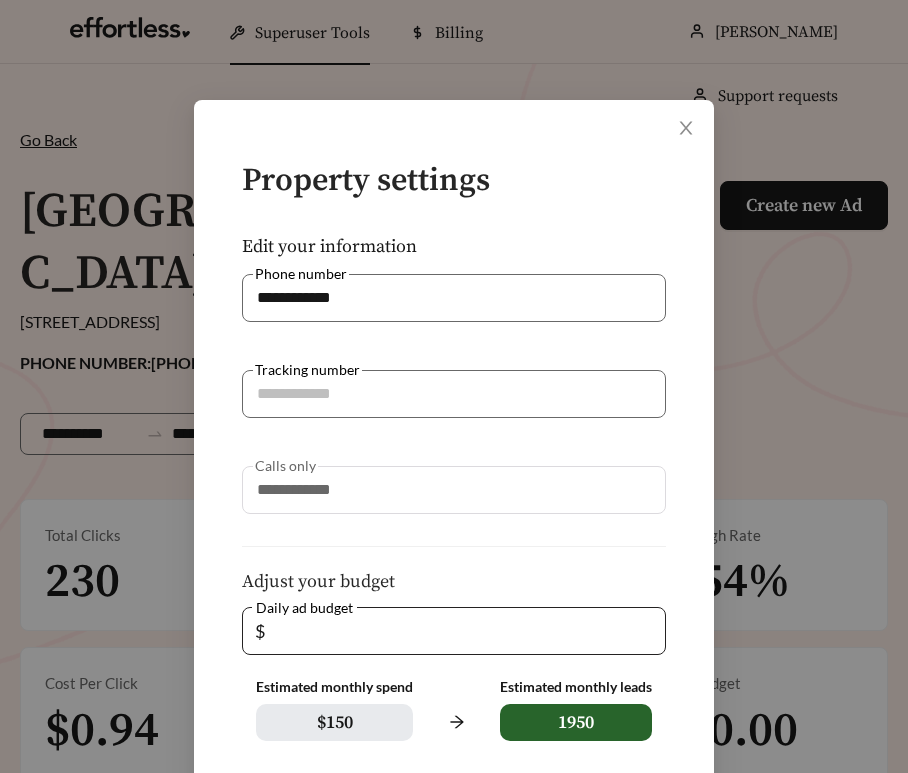 type on "*" 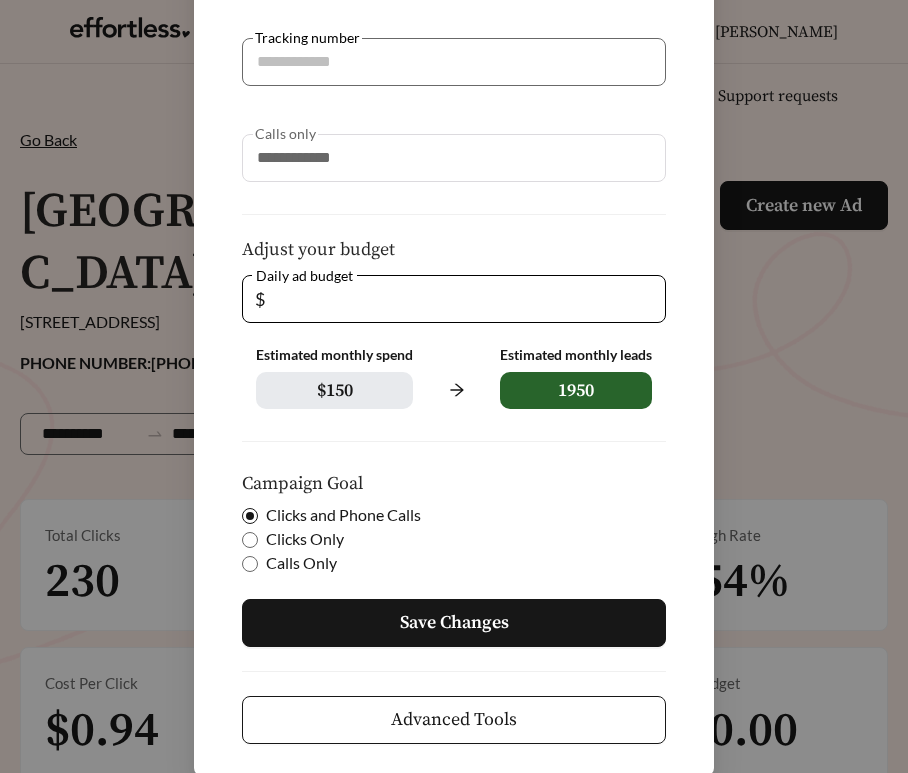 scroll, scrollTop: 359, scrollLeft: 0, axis: vertical 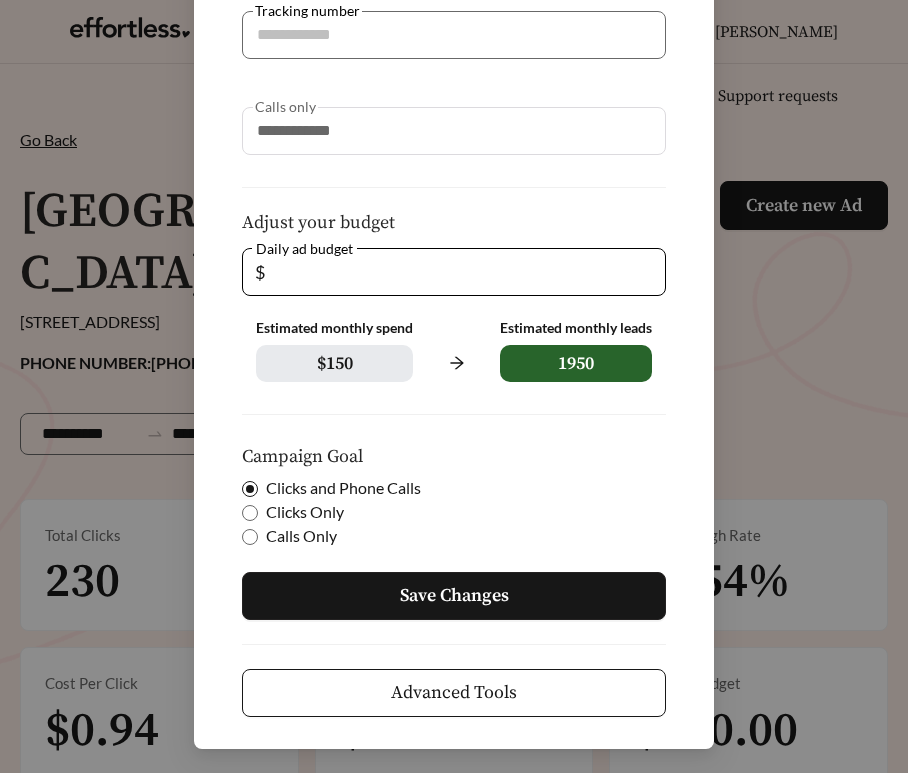 type on "*" 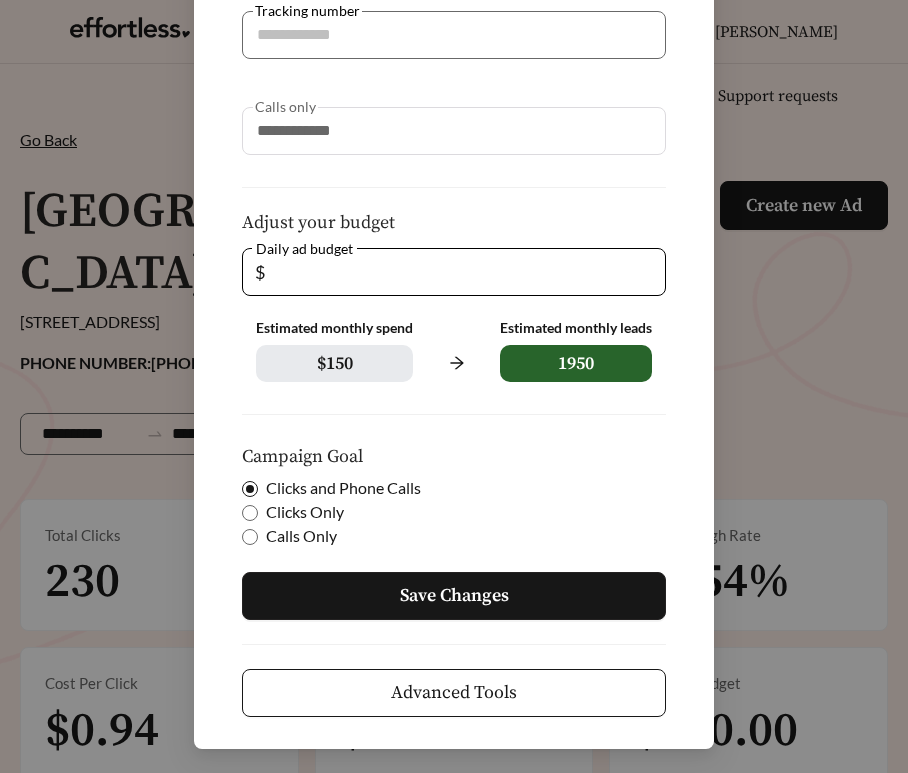 click on "Save Changes" at bounding box center (454, 595) 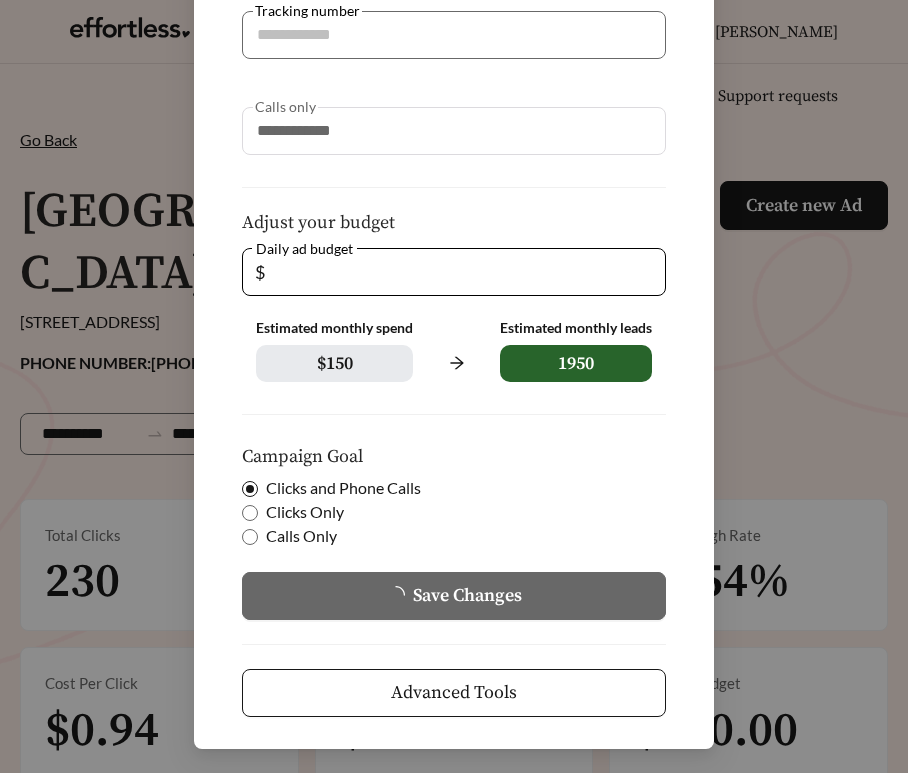 scroll, scrollTop: 259, scrollLeft: 0, axis: vertical 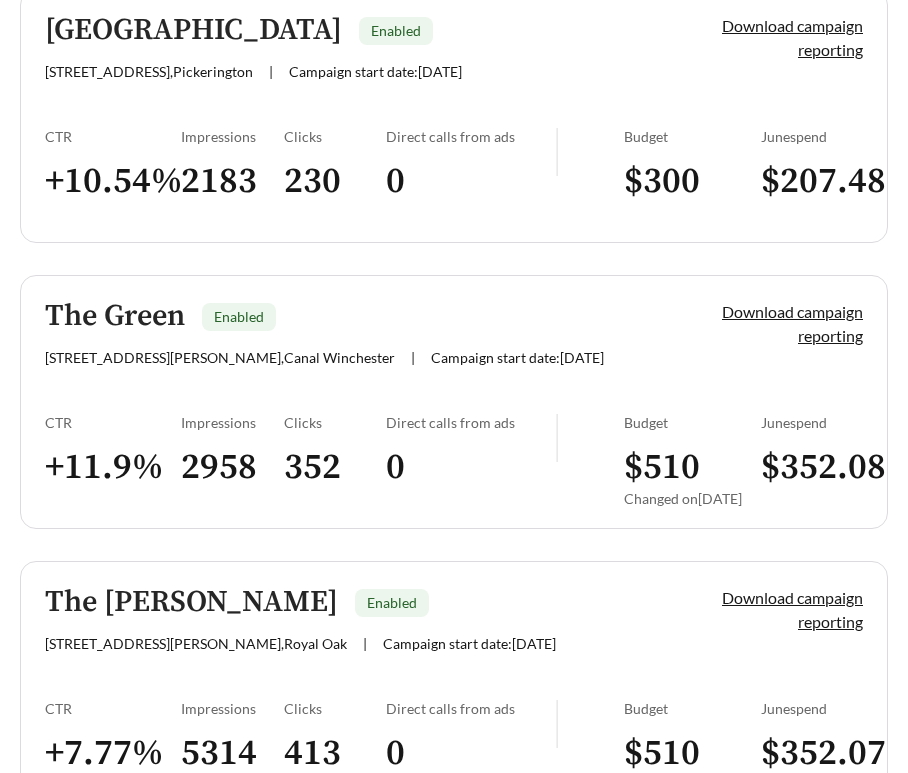 click on "The Green" at bounding box center (115, 316) 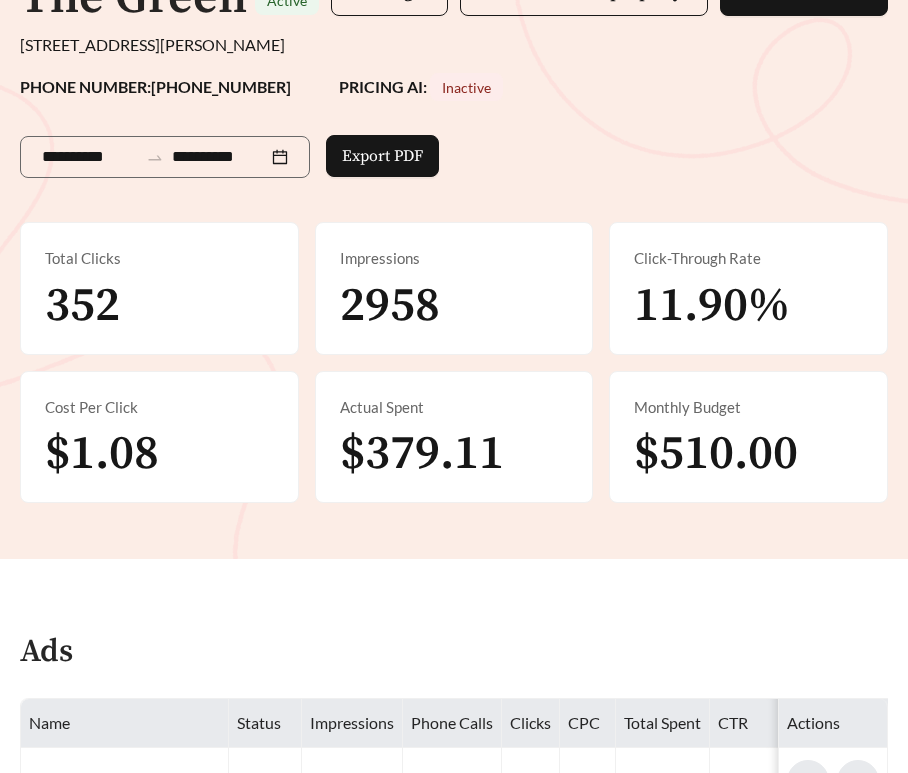 scroll, scrollTop: 222, scrollLeft: 0, axis: vertical 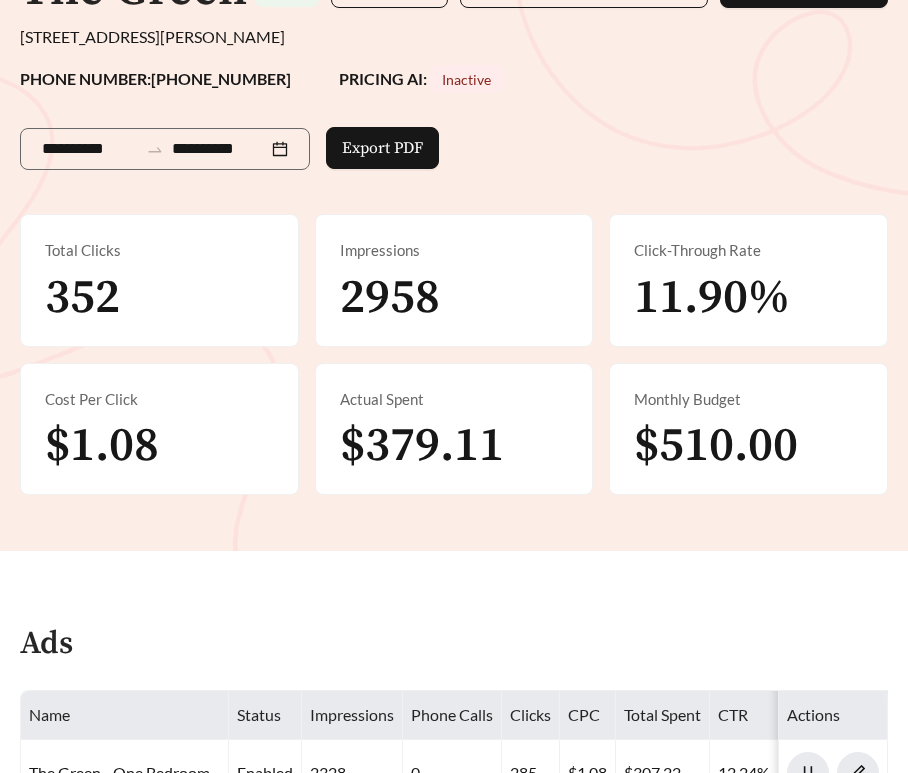 click on "**********" at bounding box center (454, 145) 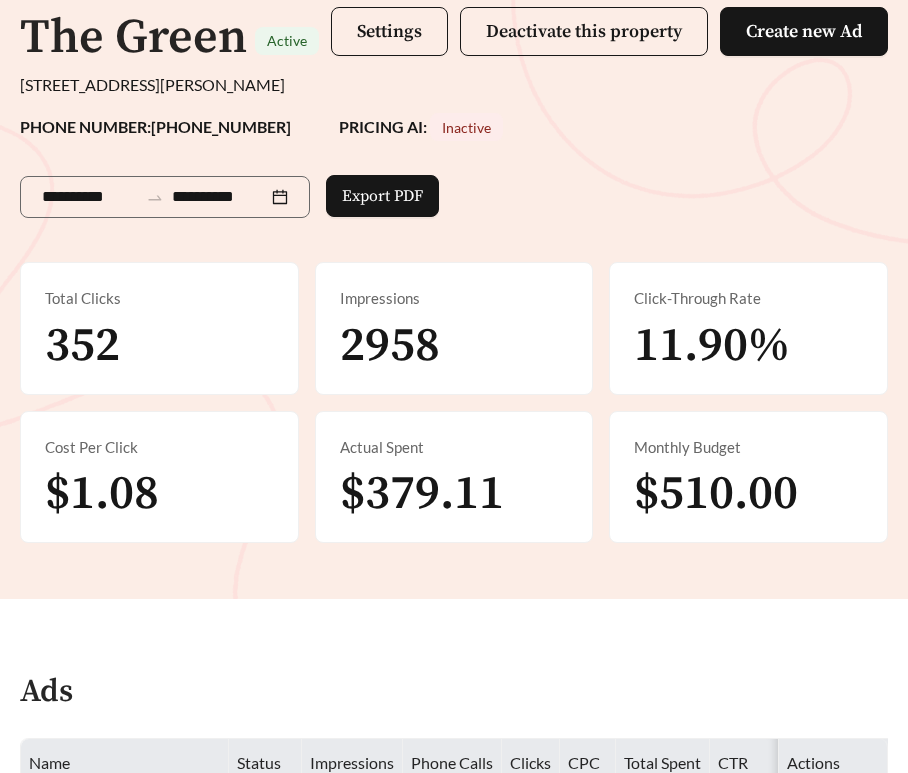 scroll, scrollTop: 164, scrollLeft: 0, axis: vertical 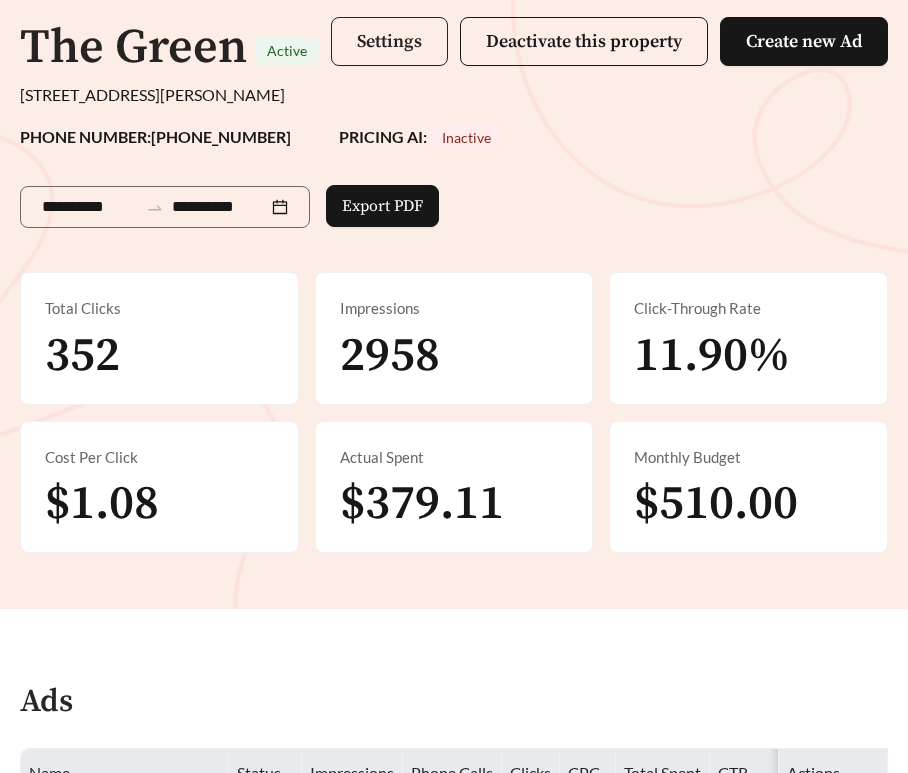 click on "Settings" at bounding box center (389, 41) 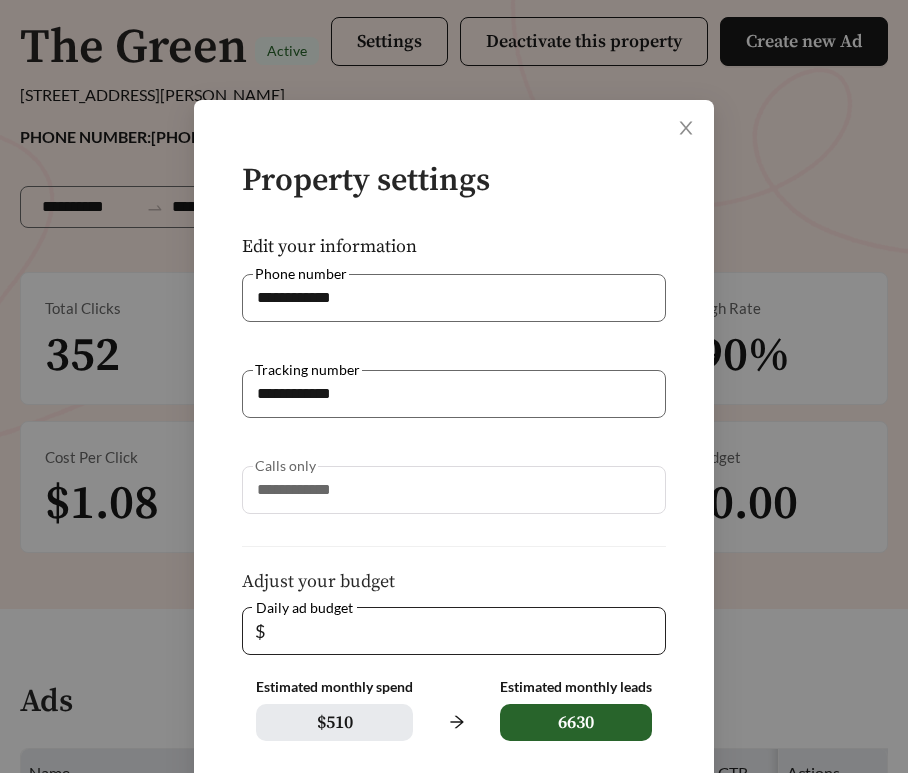 click on "**" at bounding box center (461, 631) 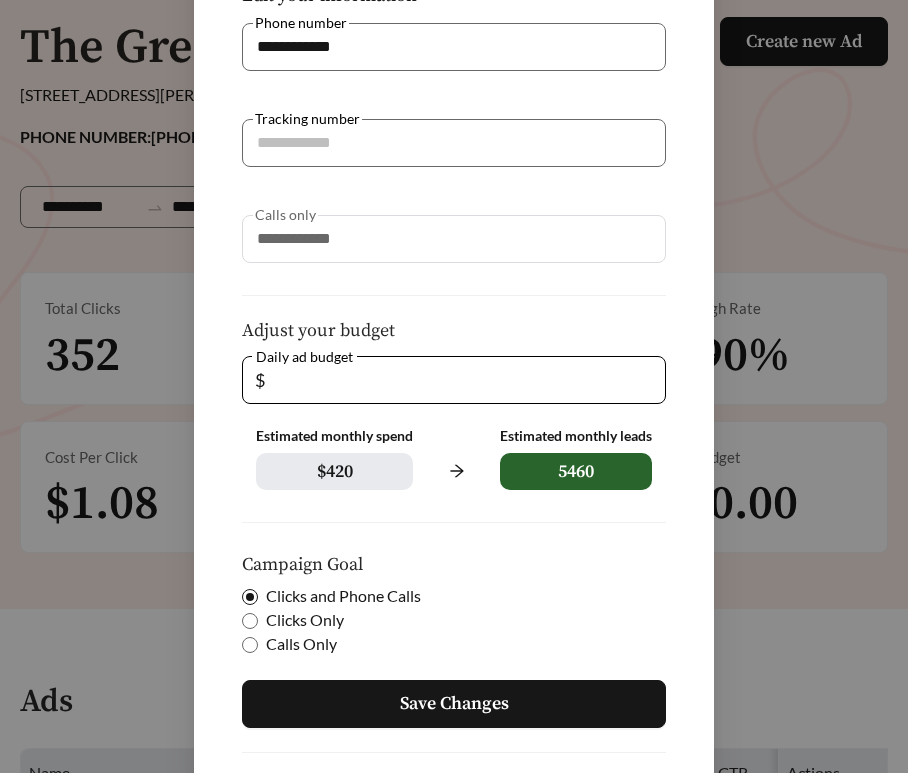scroll, scrollTop: 349, scrollLeft: 0, axis: vertical 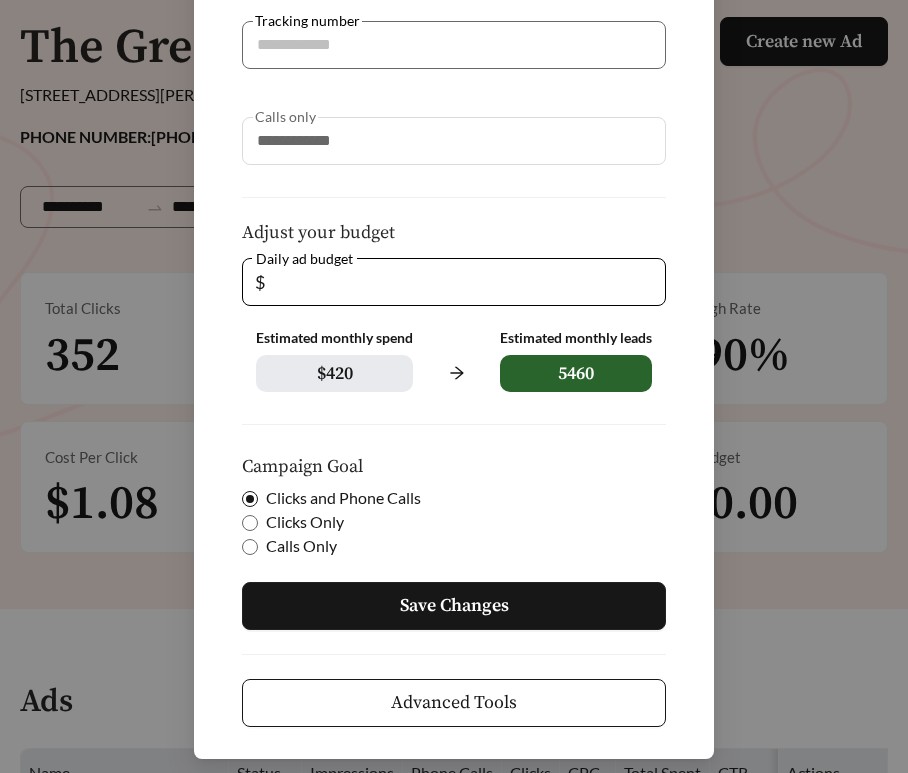 type on "**" 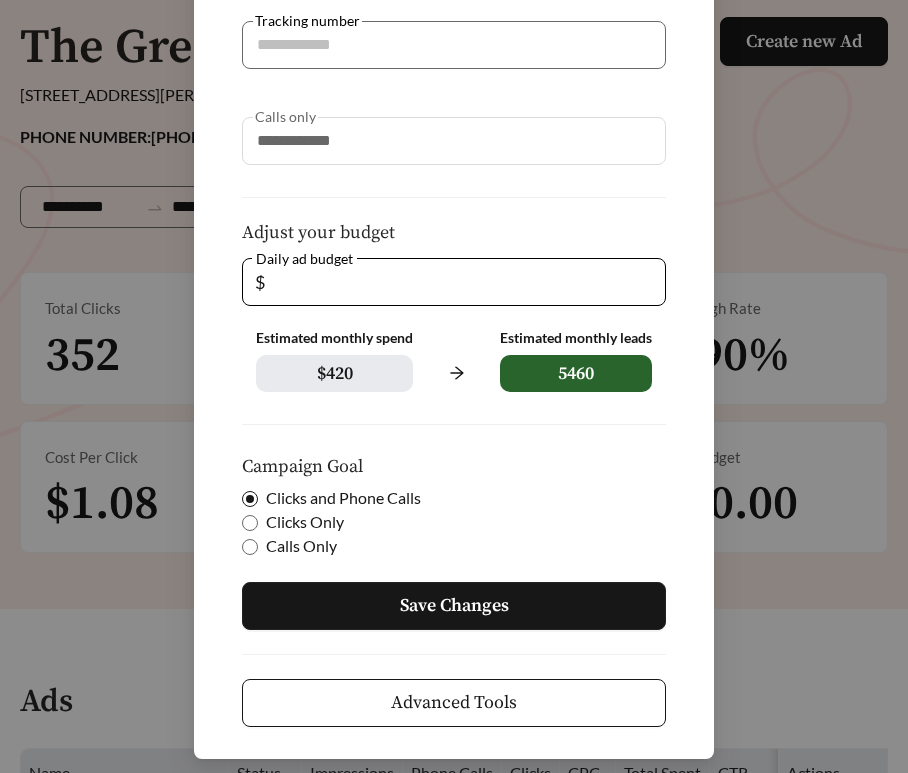 click on "Save Changes" at bounding box center [454, 606] 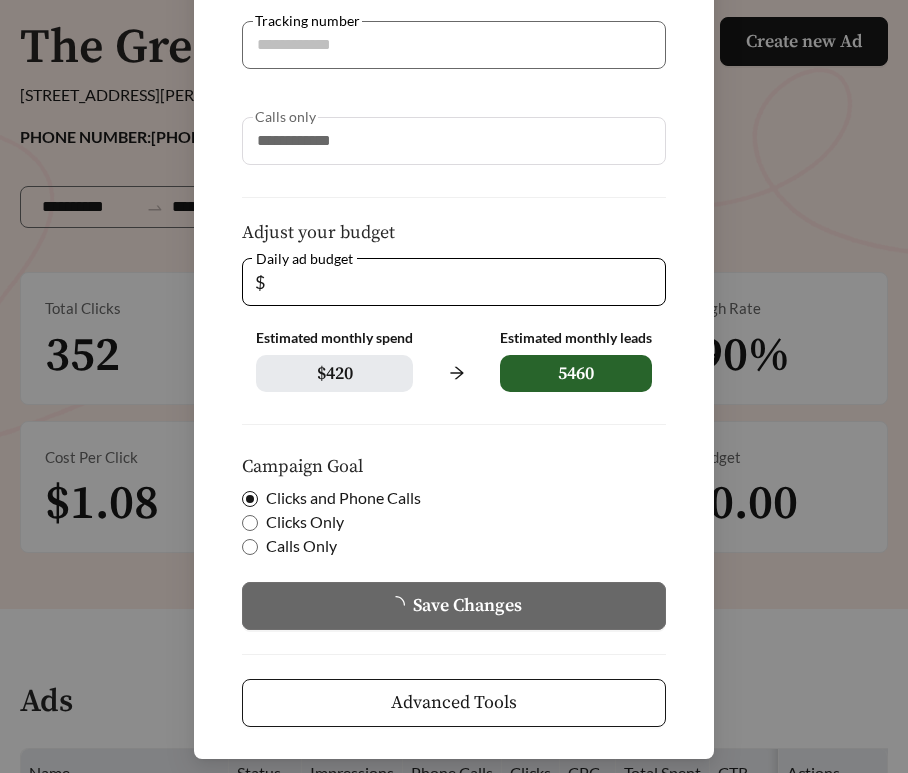 type 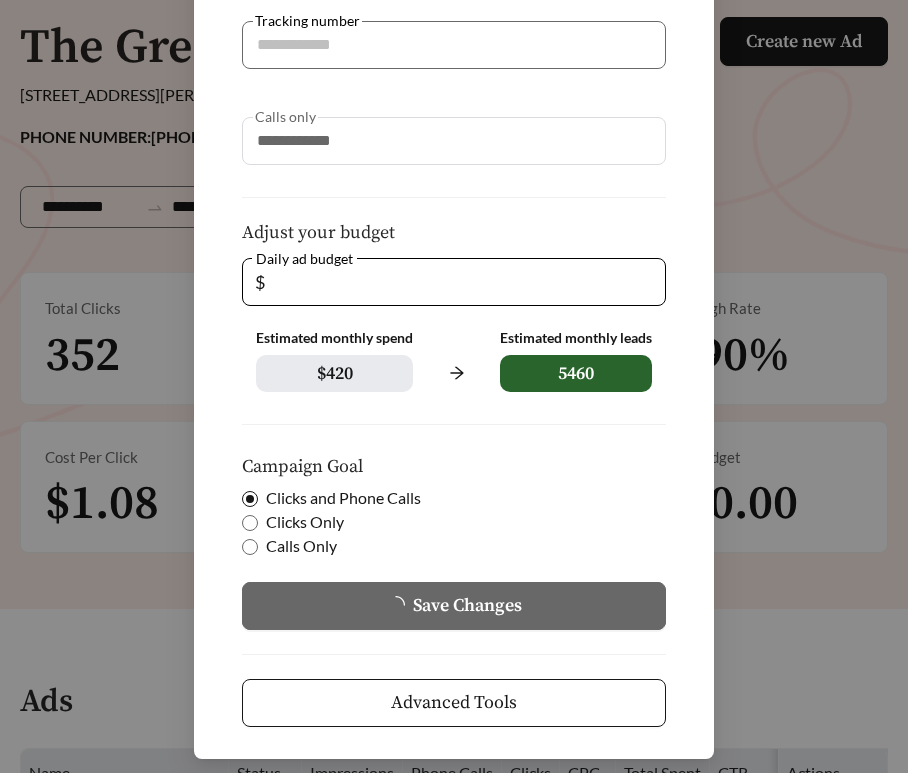 click on "**********" at bounding box center [454, 271] 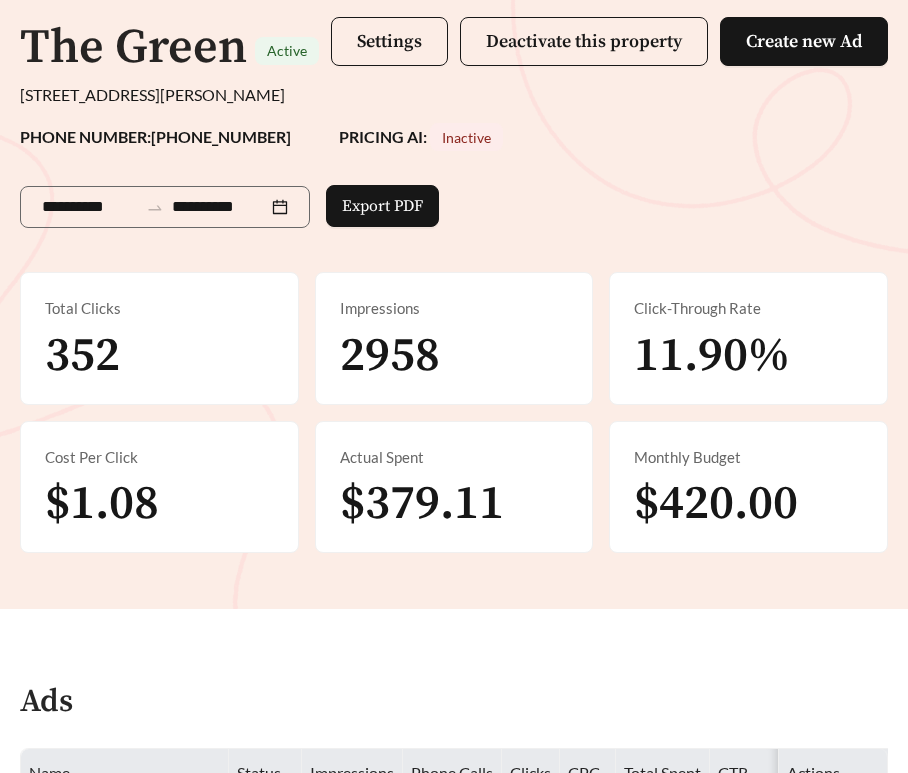click on "**********" at bounding box center [454, 254] 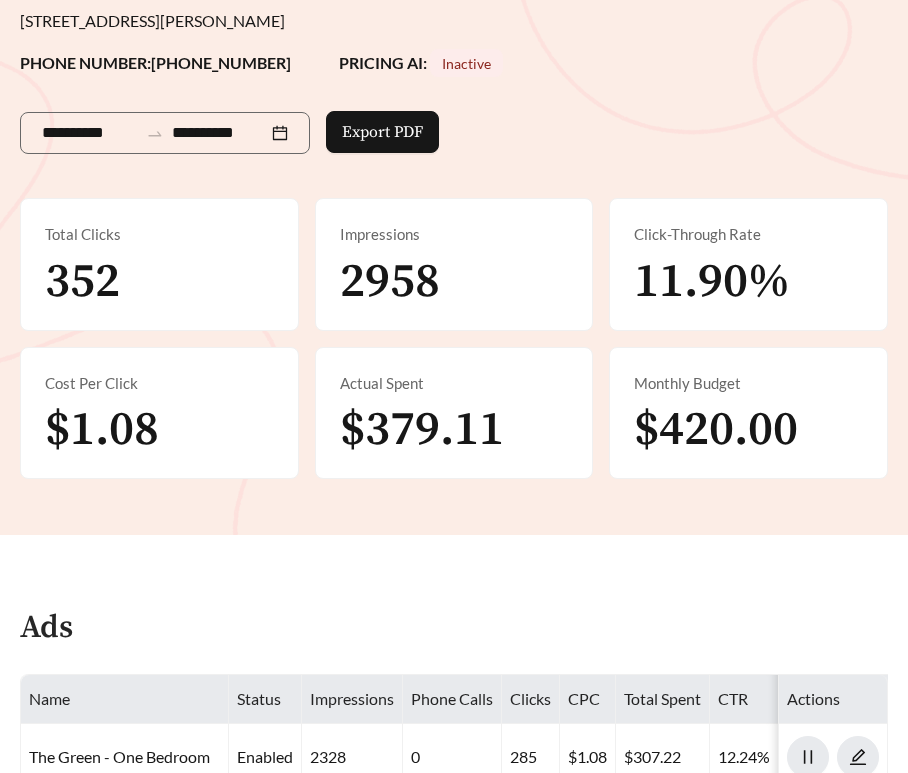 scroll, scrollTop: 0, scrollLeft: 0, axis: both 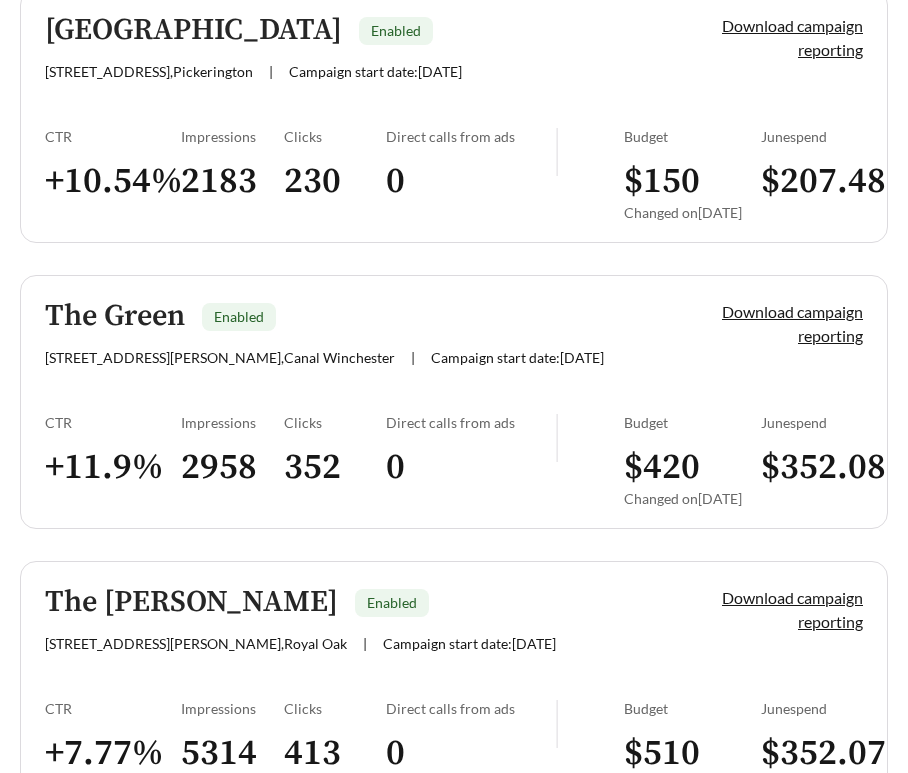 click on "The [PERSON_NAME]" at bounding box center (191, 602) 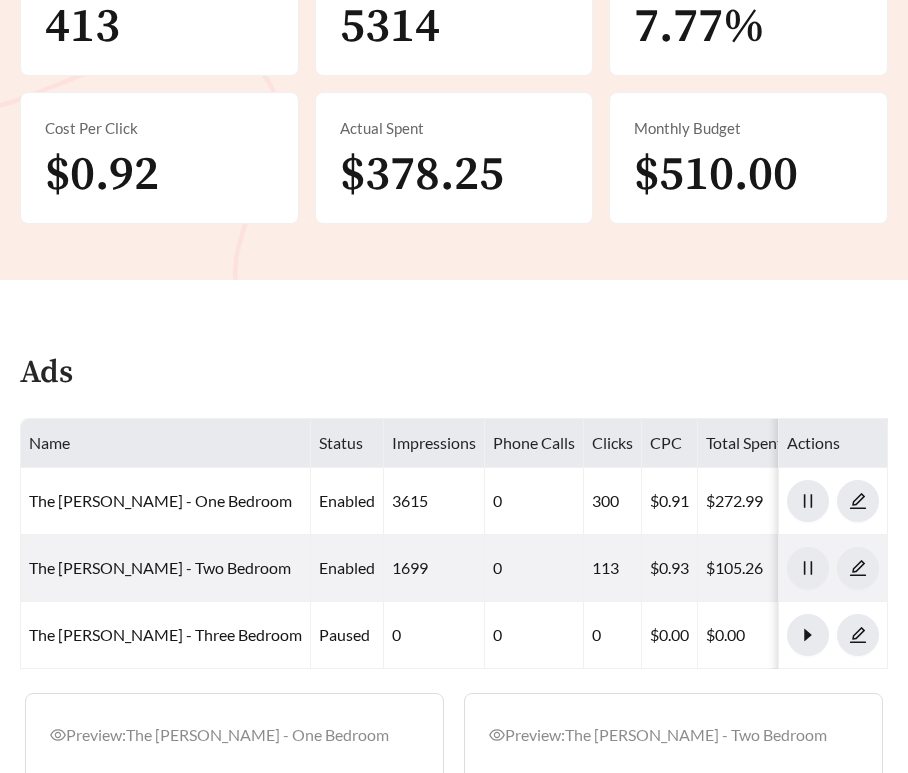 scroll, scrollTop: 787, scrollLeft: 0, axis: vertical 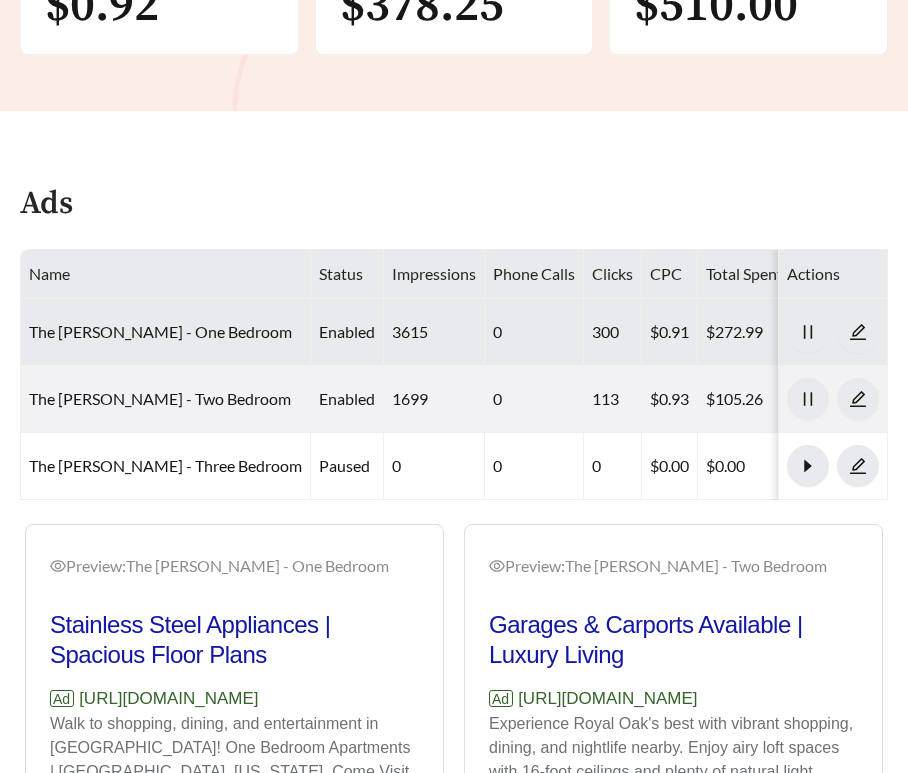 click on "The [PERSON_NAME] - One Bedroom" at bounding box center (166, 332) 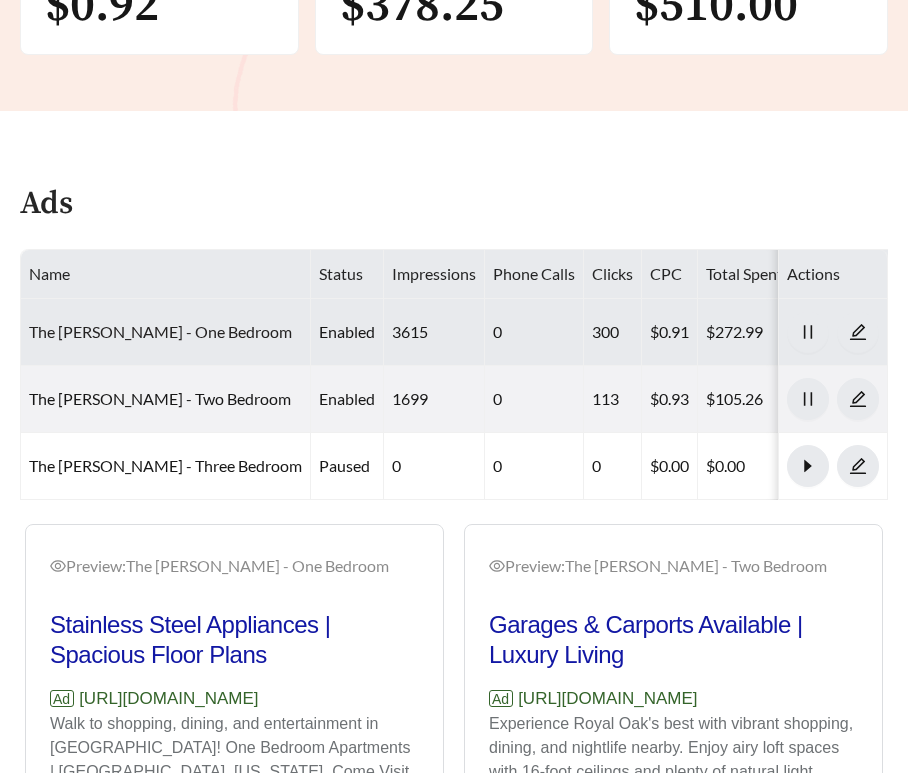 click on "The [PERSON_NAME] - One Bedroom" at bounding box center [160, 331] 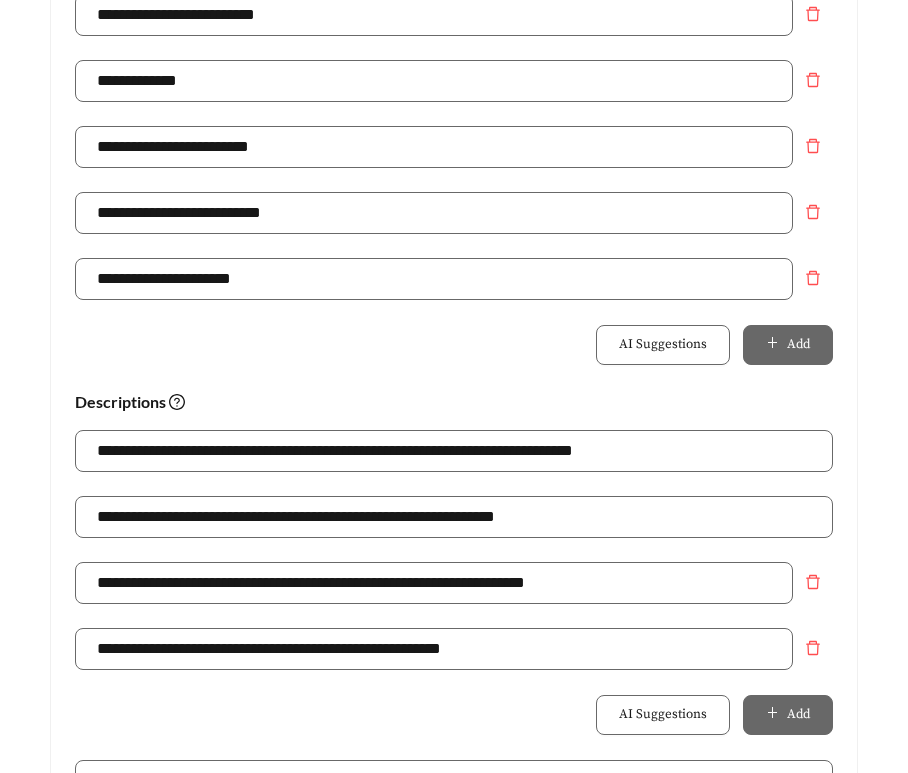 scroll, scrollTop: 1089, scrollLeft: 0, axis: vertical 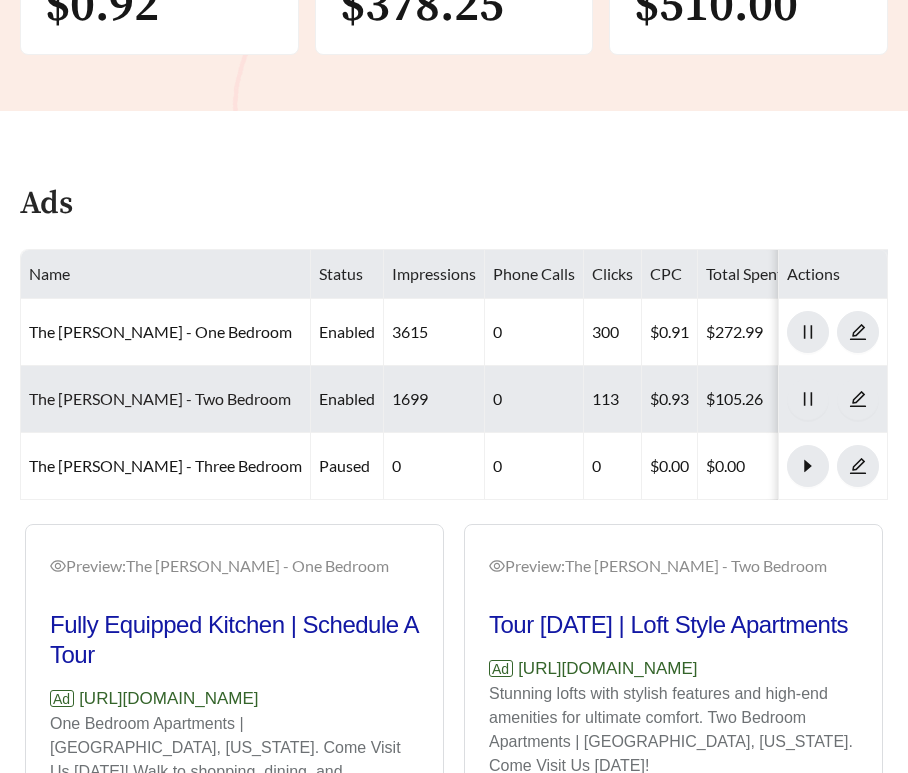 click on "The [PERSON_NAME] - Two Bedroom" at bounding box center [160, 398] 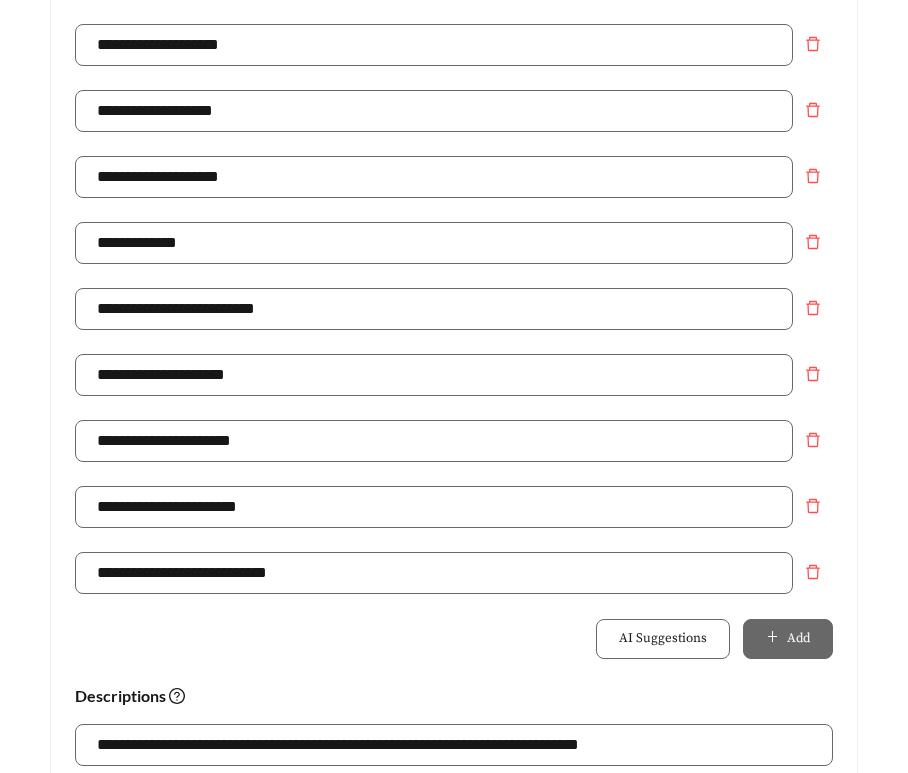 scroll, scrollTop: 837, scrollLeft: 0, axis: vertical 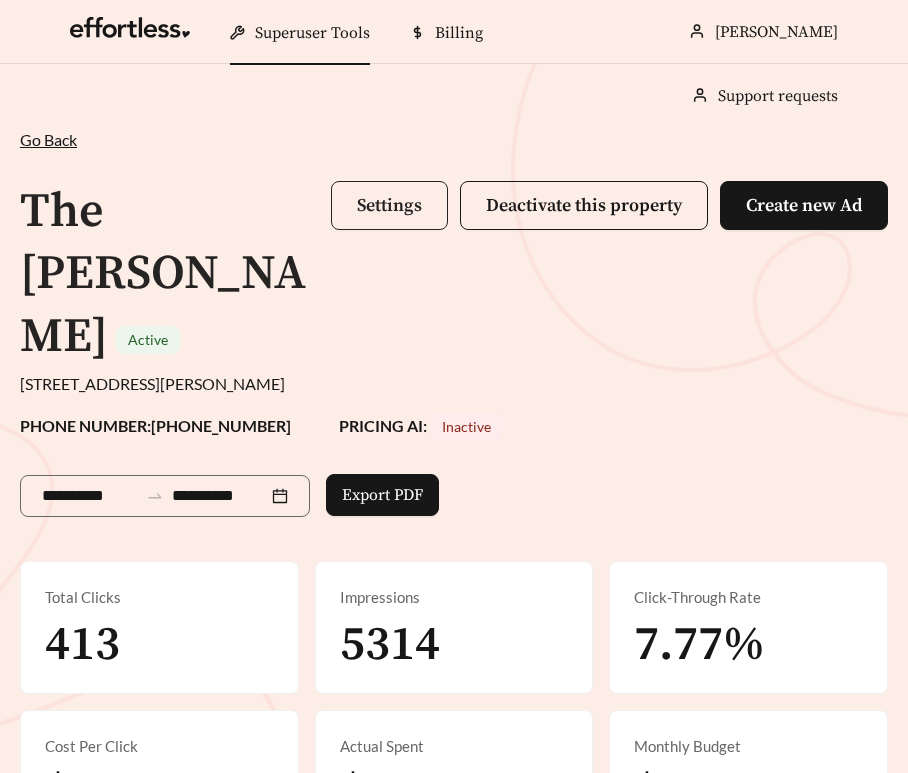 click on "Settings" at bounding box center [389, 205] 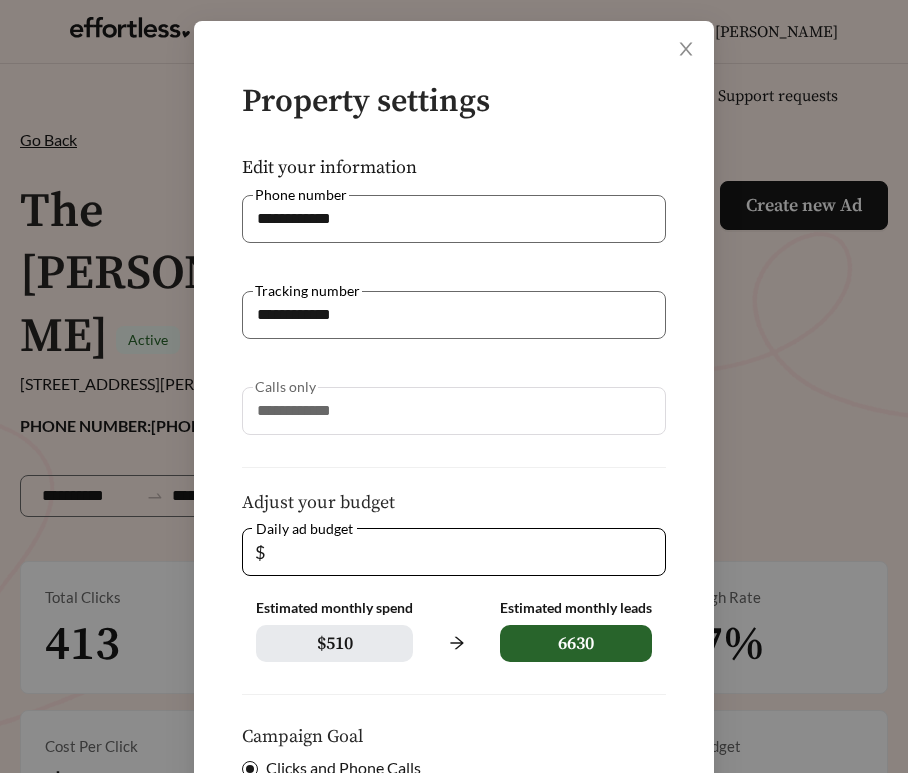 scroll, scrollTop: 87, scrollLeft: 0, axis: vertical 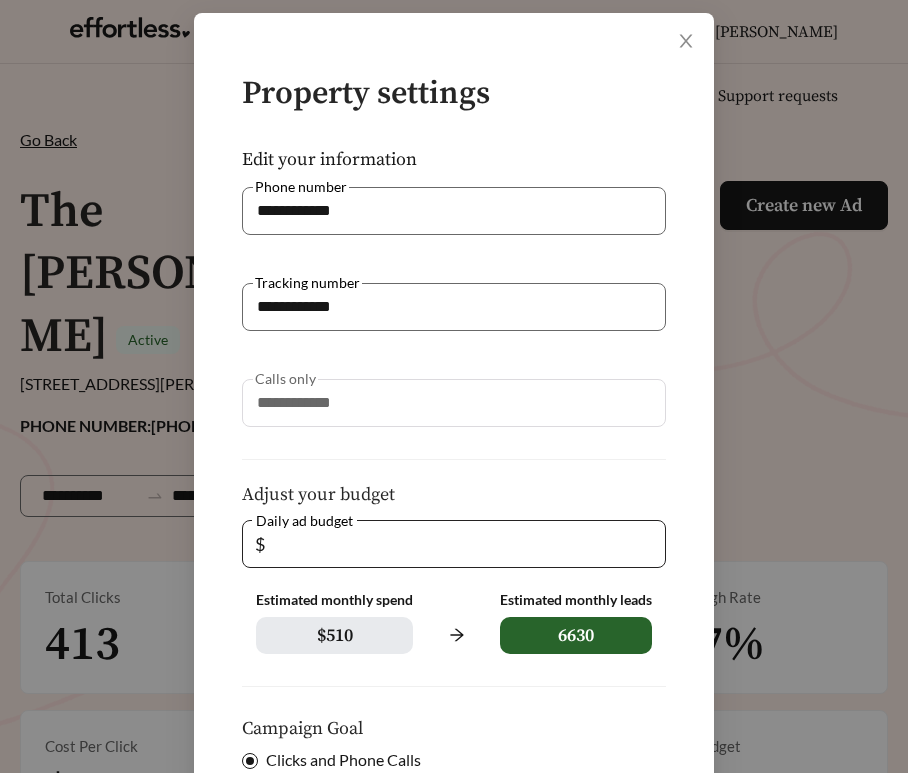 click on "**" at bounding box center (461, 544) 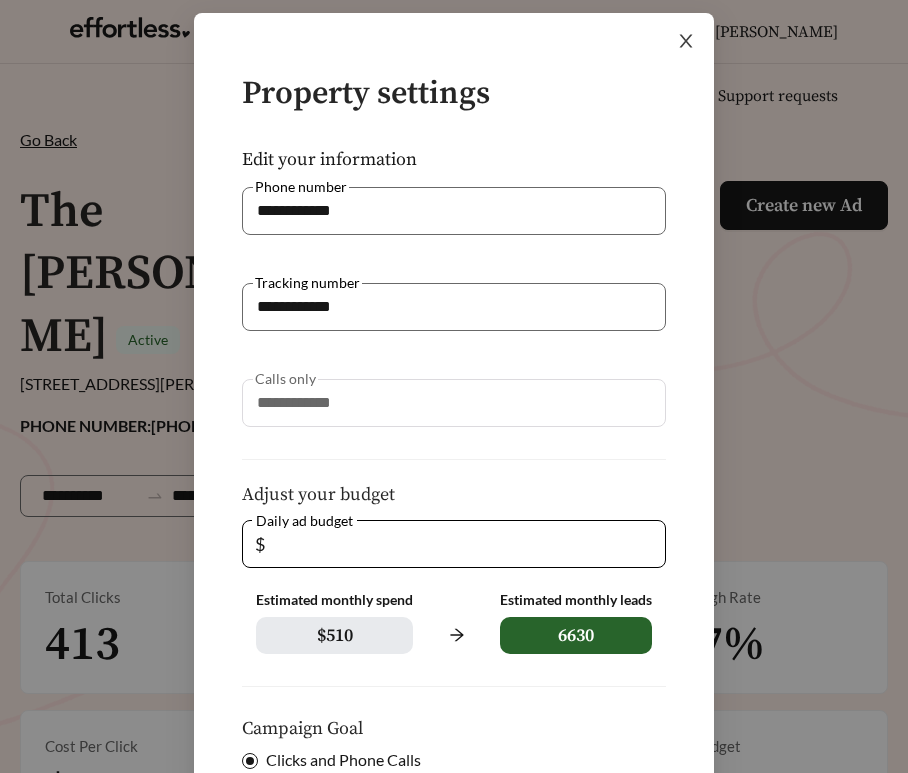 click at bounding box center (686, 41) 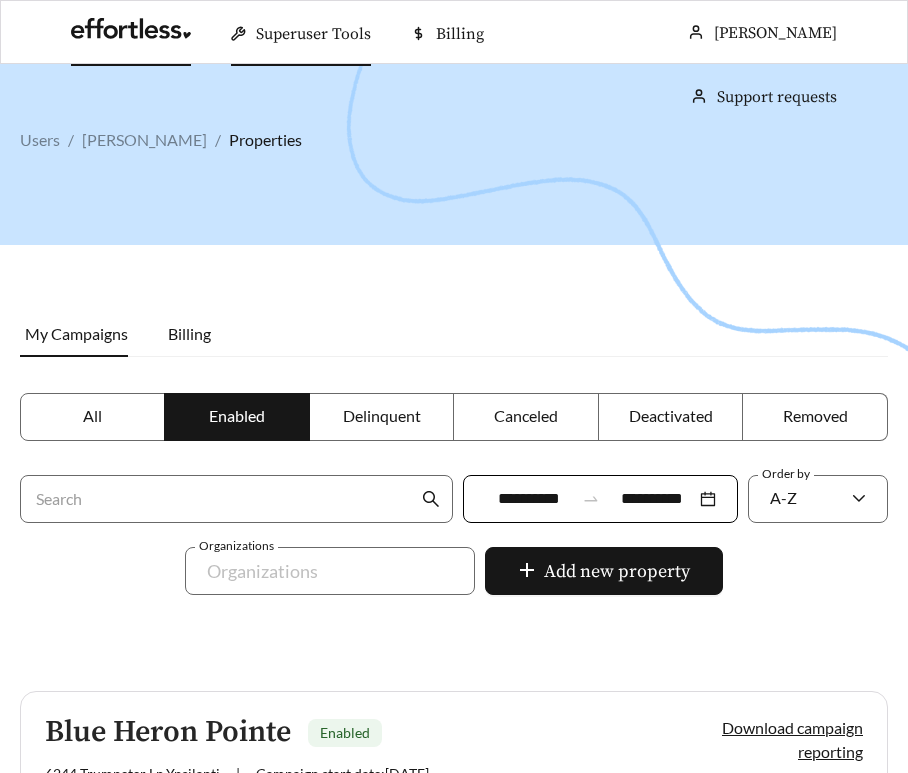 scroll, scrollTop: 1560, scrollLeft: 0, axis: vertical 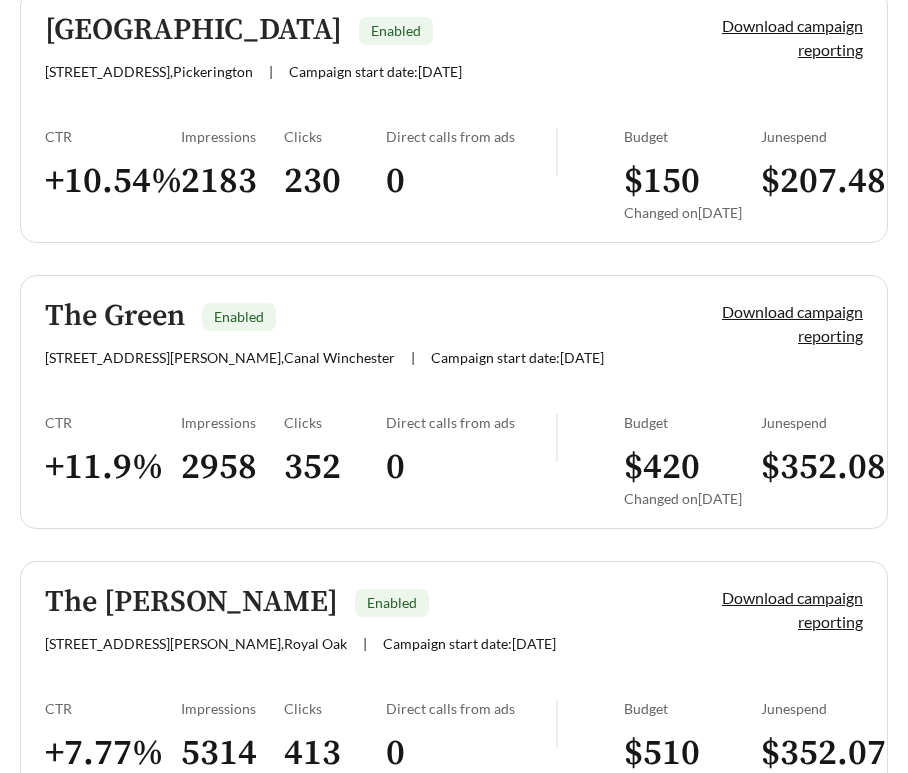 click on "The [PERSON_NAME]" at bounding box center (191, 602) 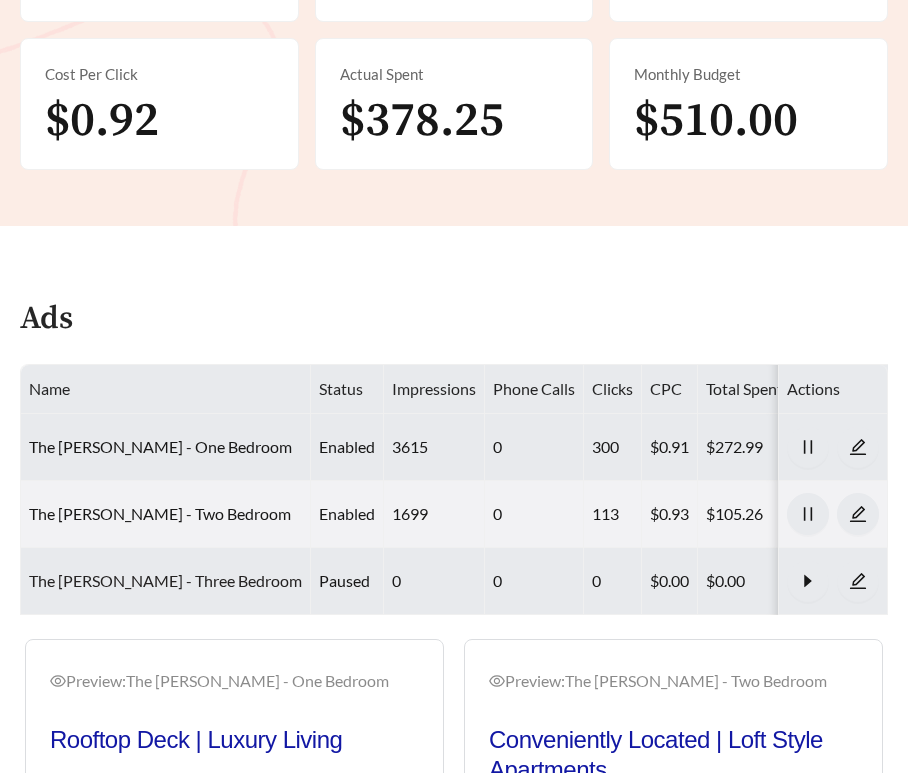 scroll, scrollTop: 680, scrollLeft: 0, axis: vertical 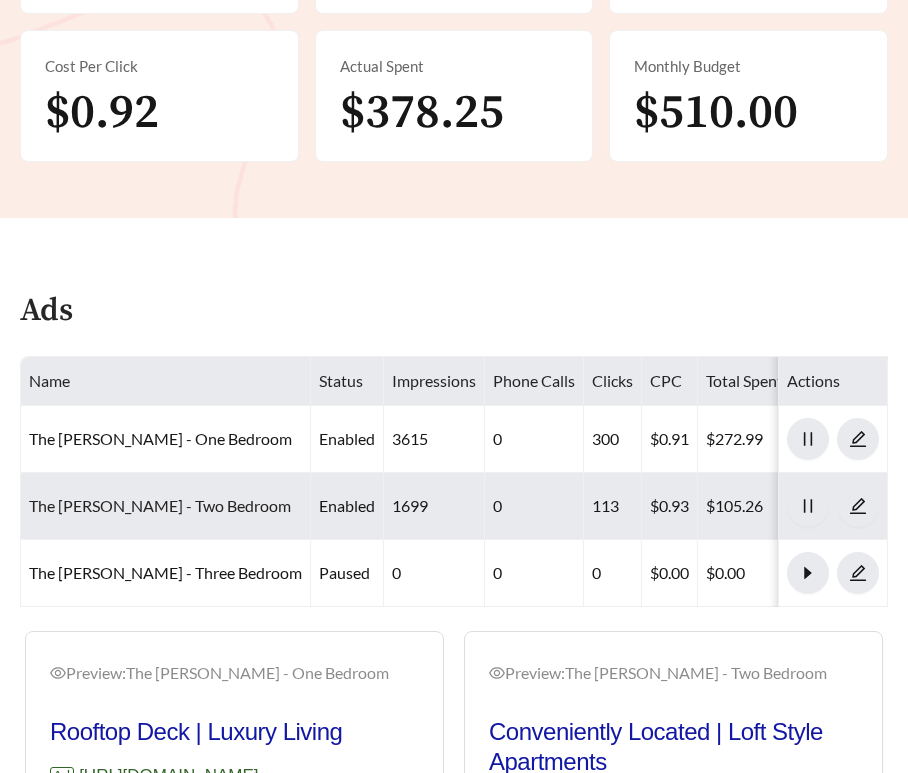 click on "The [PERSON_NAME] - Two Bedroom" at bounding box center (160, 505) 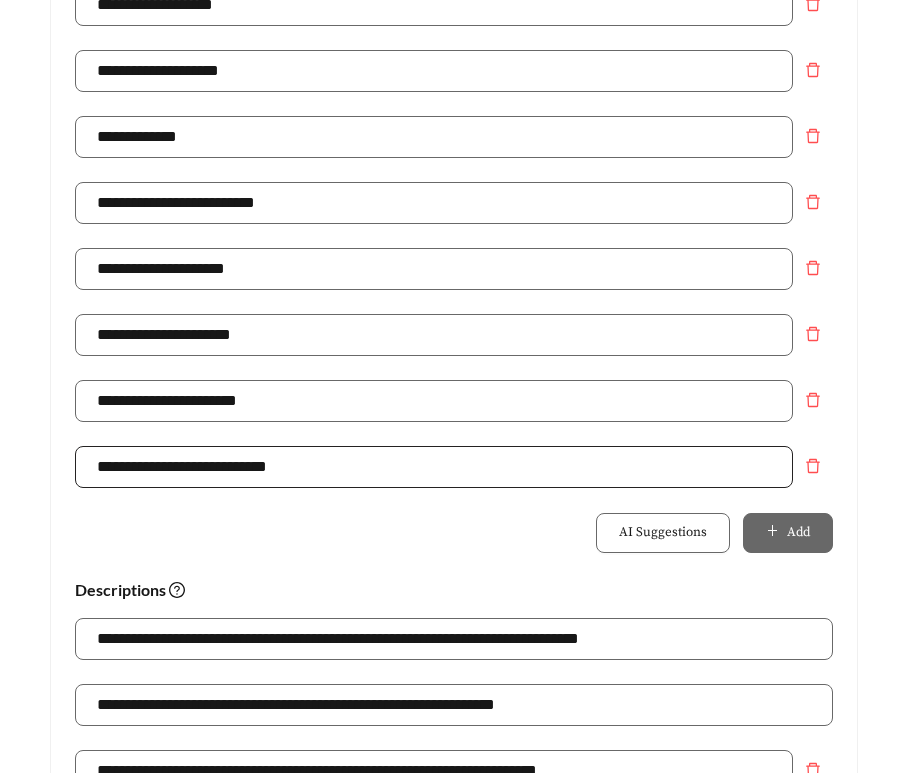 scroll, scrollTop: 952, scrollLeft: 0, axis: vertical 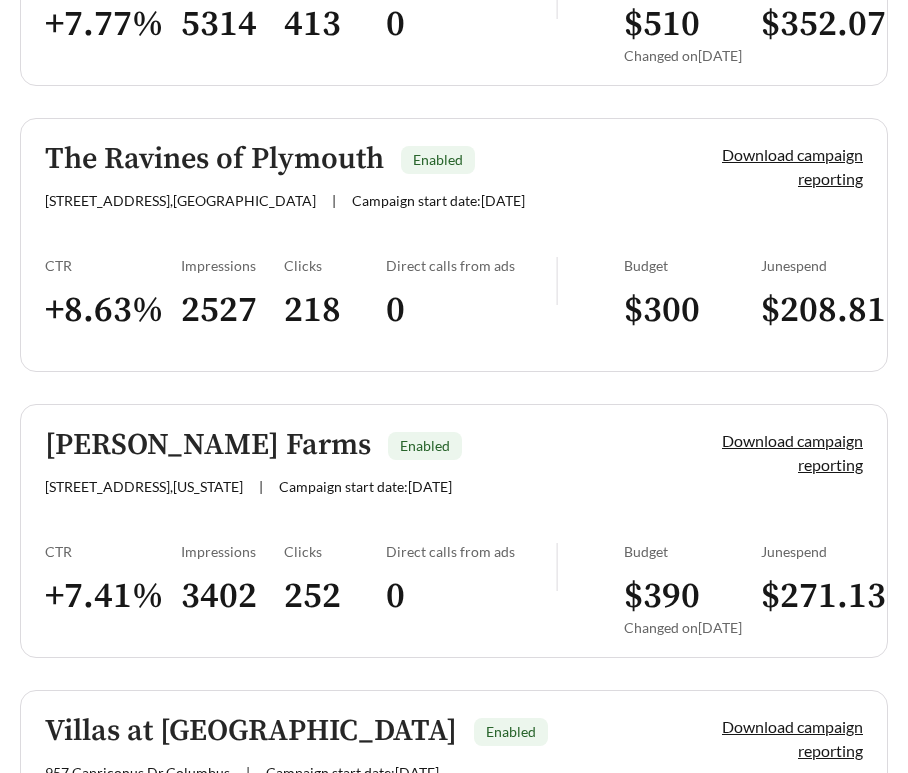 click on "The Ravines of Plymouth" at bounding box center (214, 159) 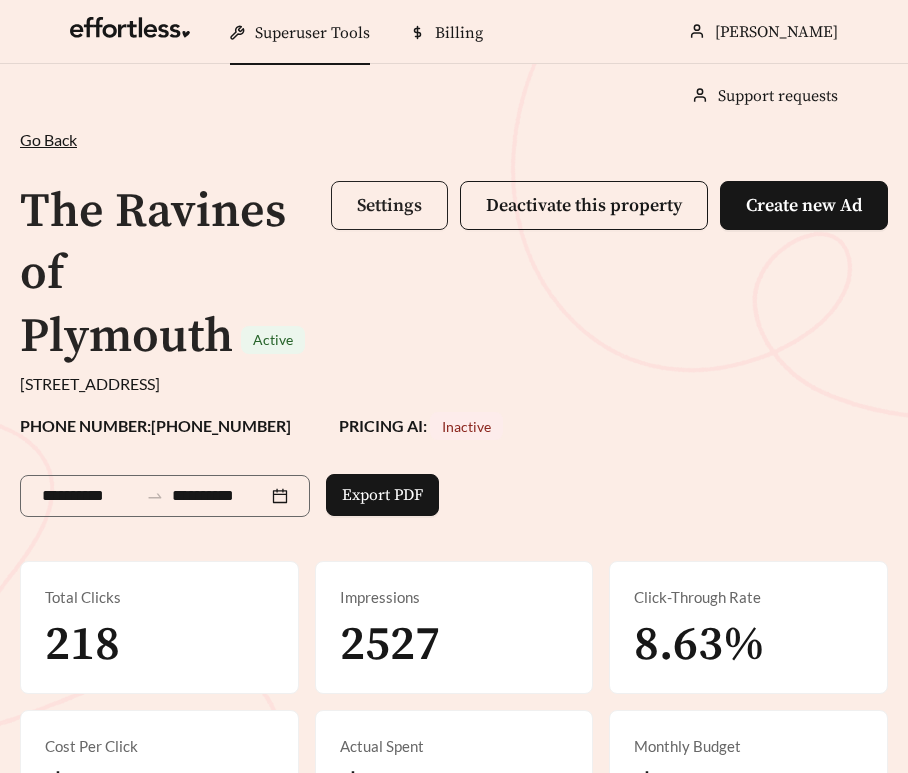 click on "Settings" at bounding box center (389, 205) 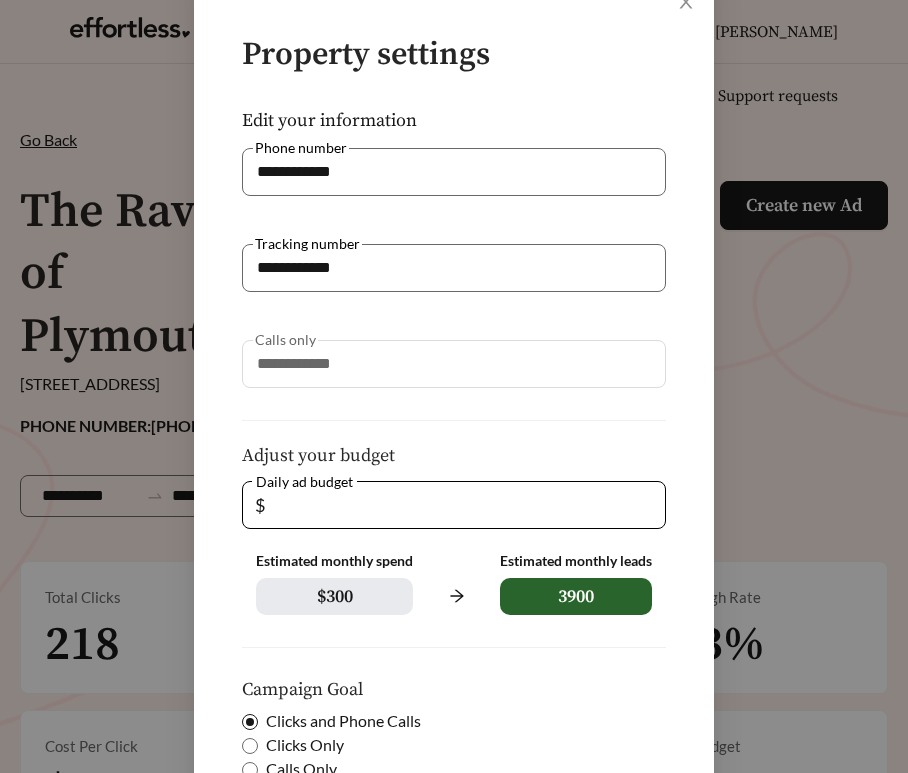 scroll, scrollTop: 174, scrollLeft: 0, axis: vertical 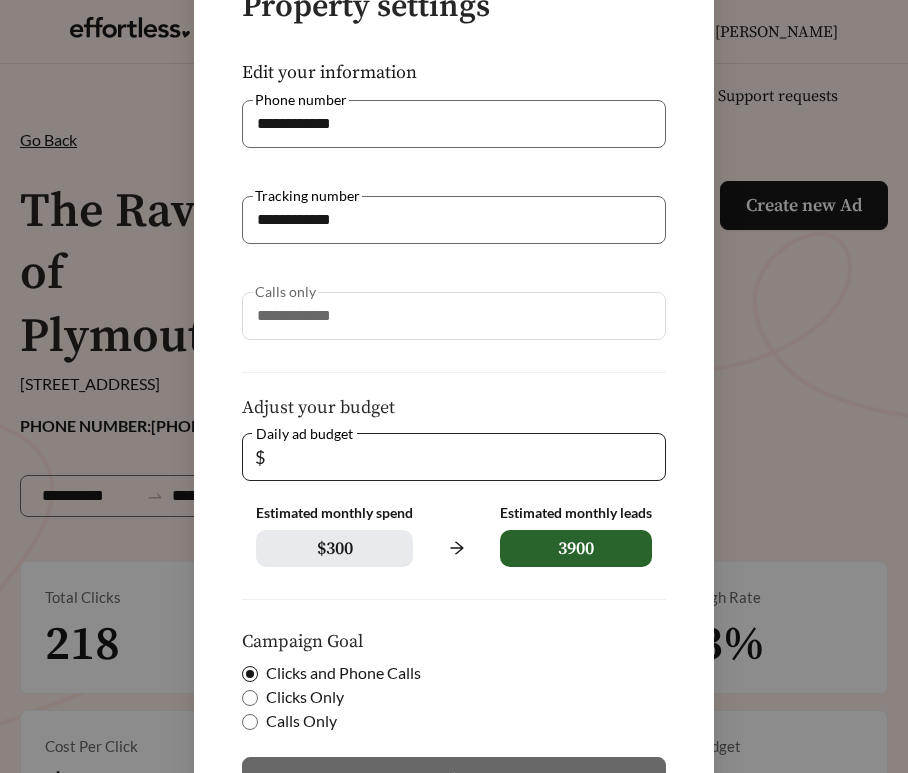 click on "**" at bounding box center [461, 457] 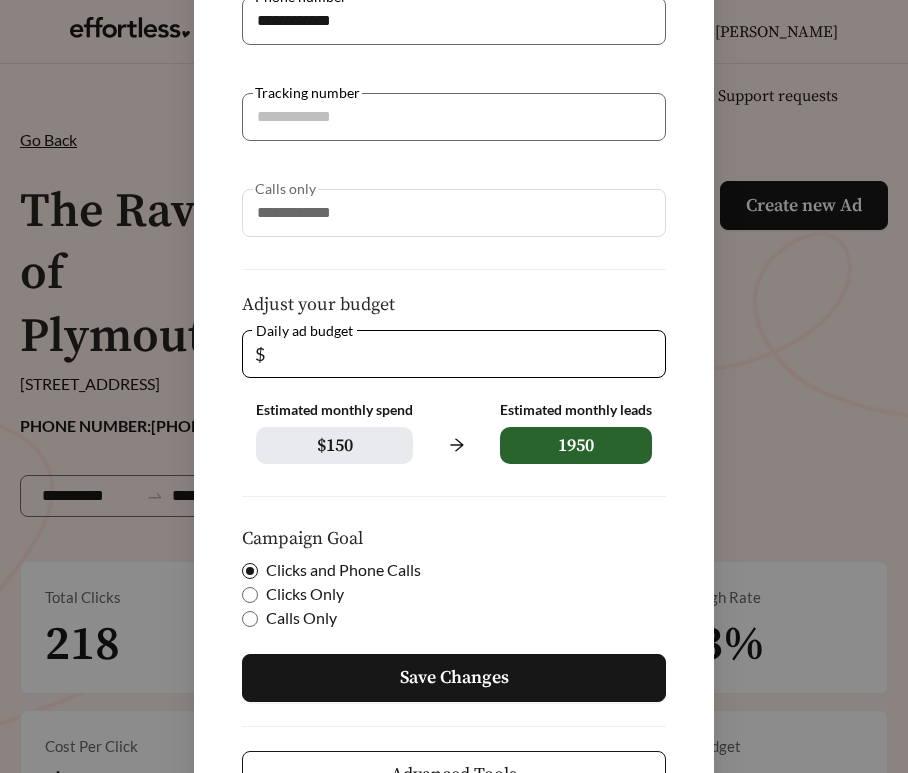 scroll, scrollTop: 359, scrollLeft: 0, axis: vertical 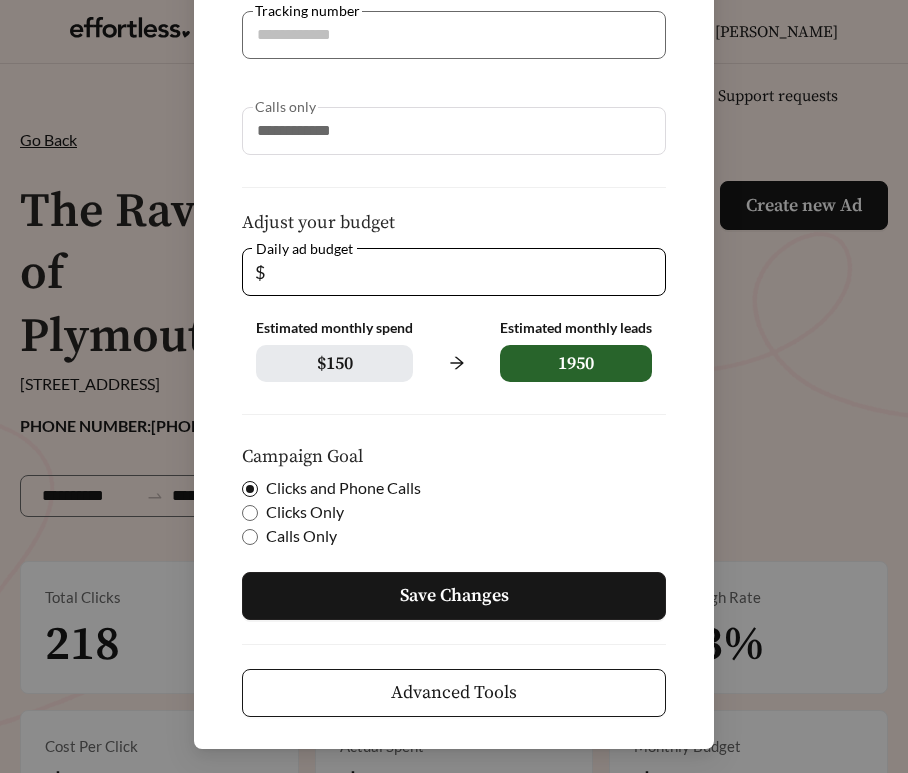 type on "*" 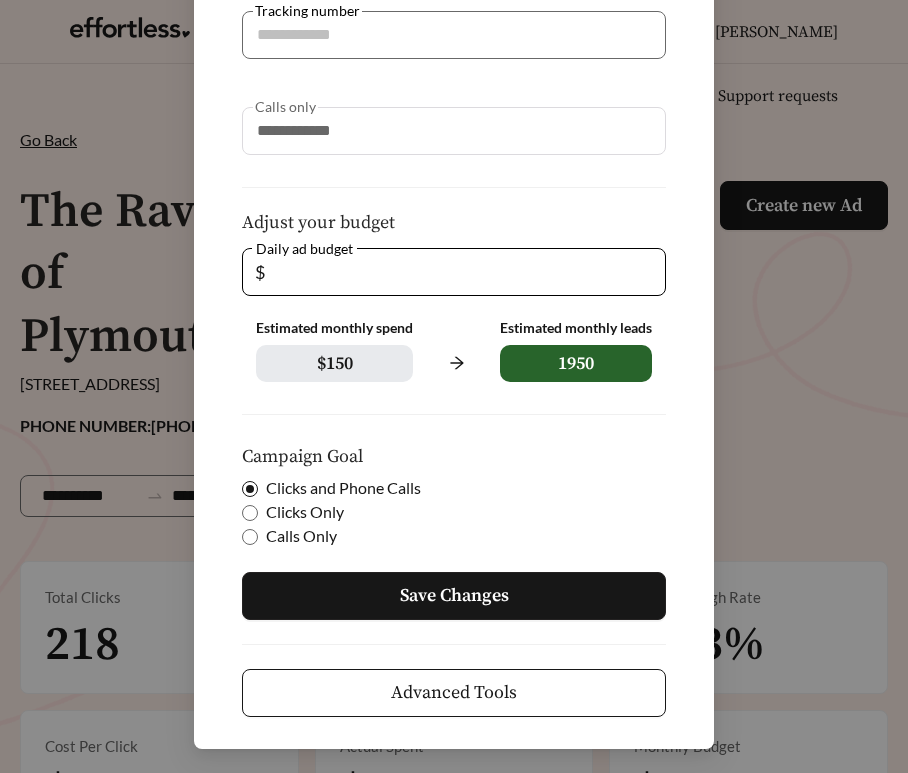 click on "Save Changes" at bounding box center [454, 596] 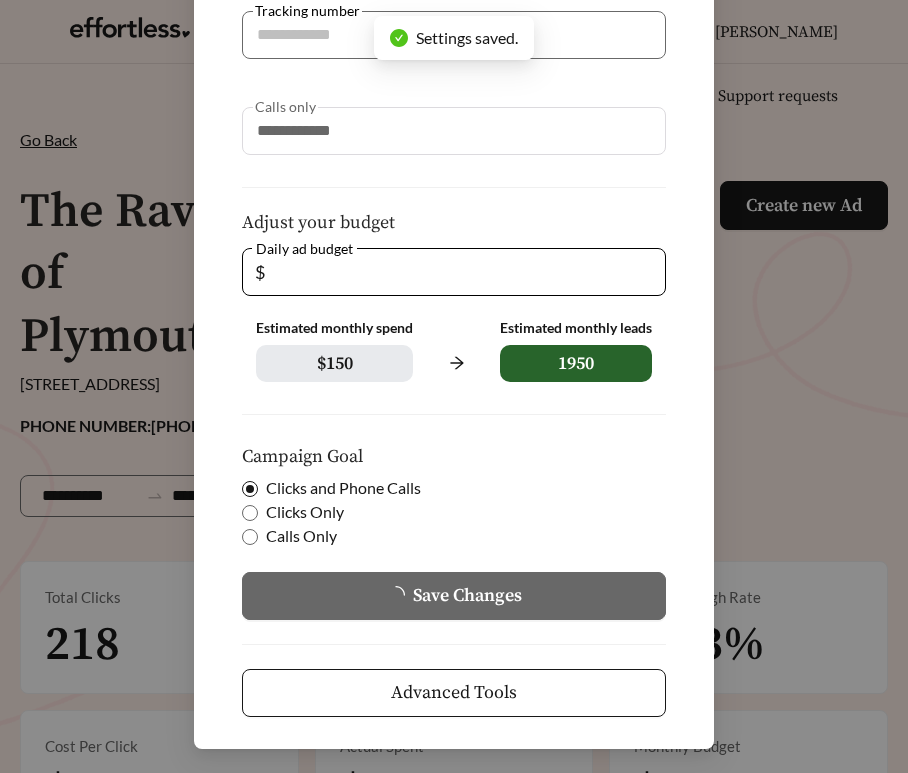 scroll, scrollTop: 259, scrollLeft: 0, axis: vertical 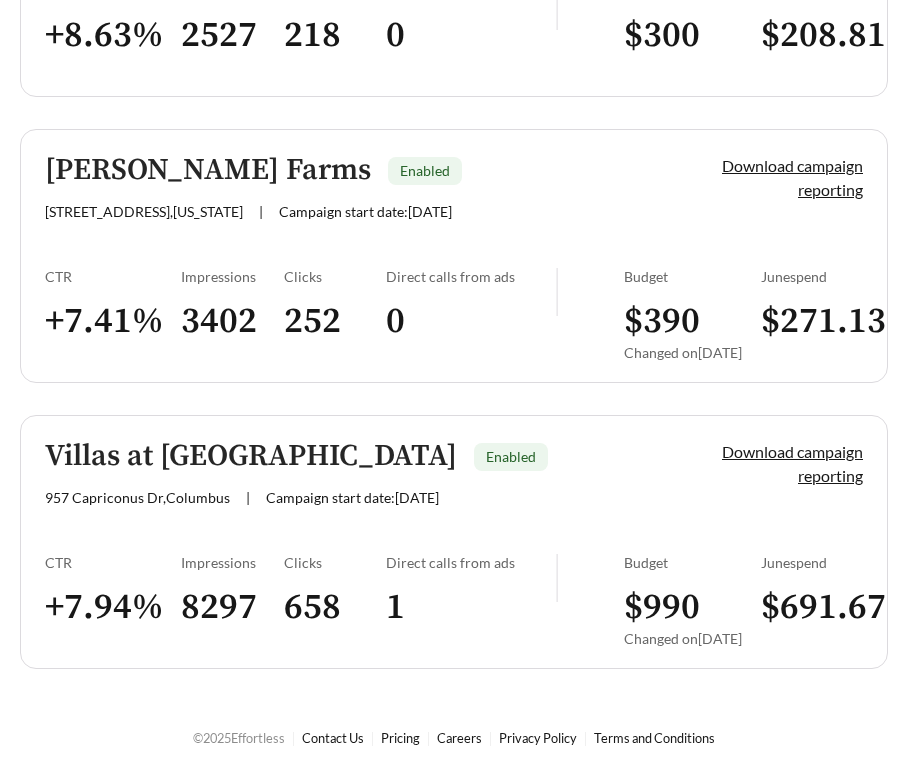 click on "[PERSON_NAME] Farms" at bounding box center (208, 170) 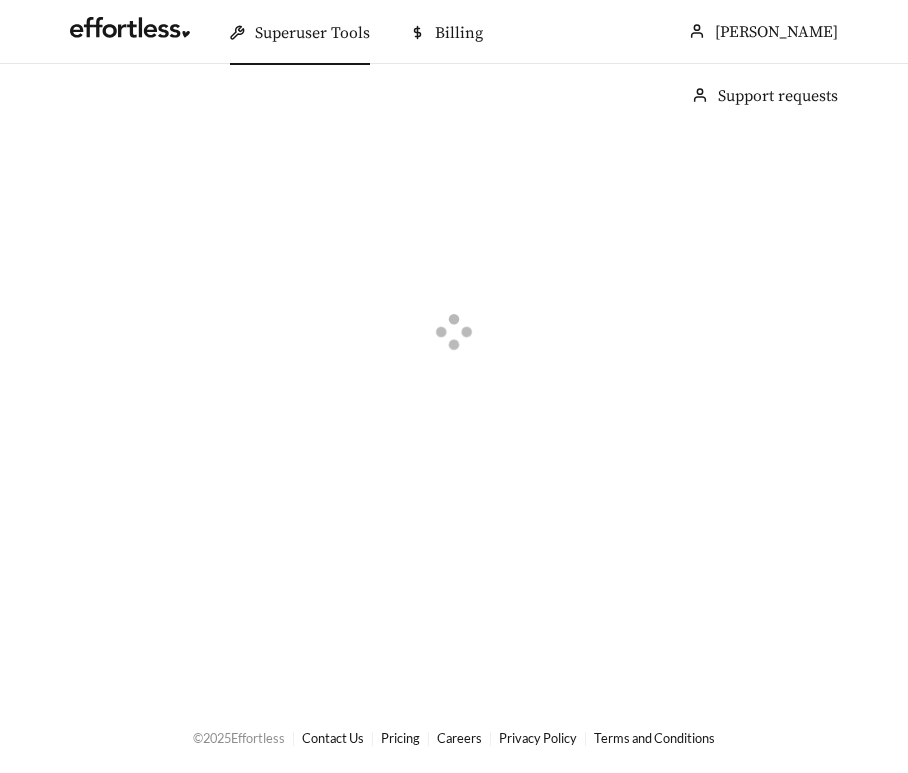 scroll, scrollTop: 0, scrollLeft: 0, axis: both 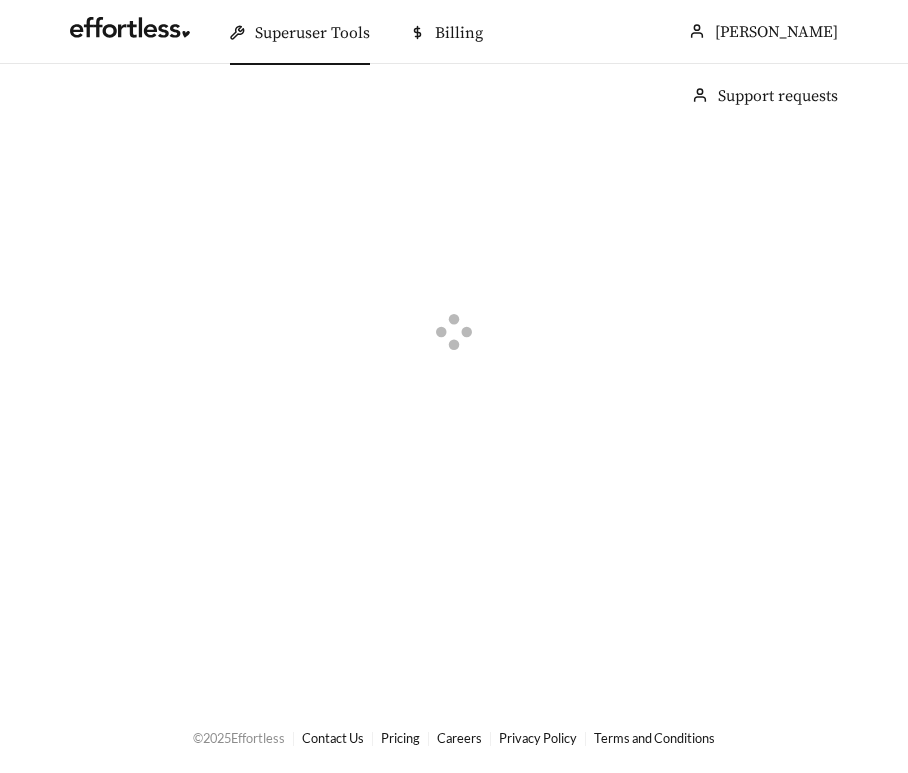 click at bounding box center [454, 334] 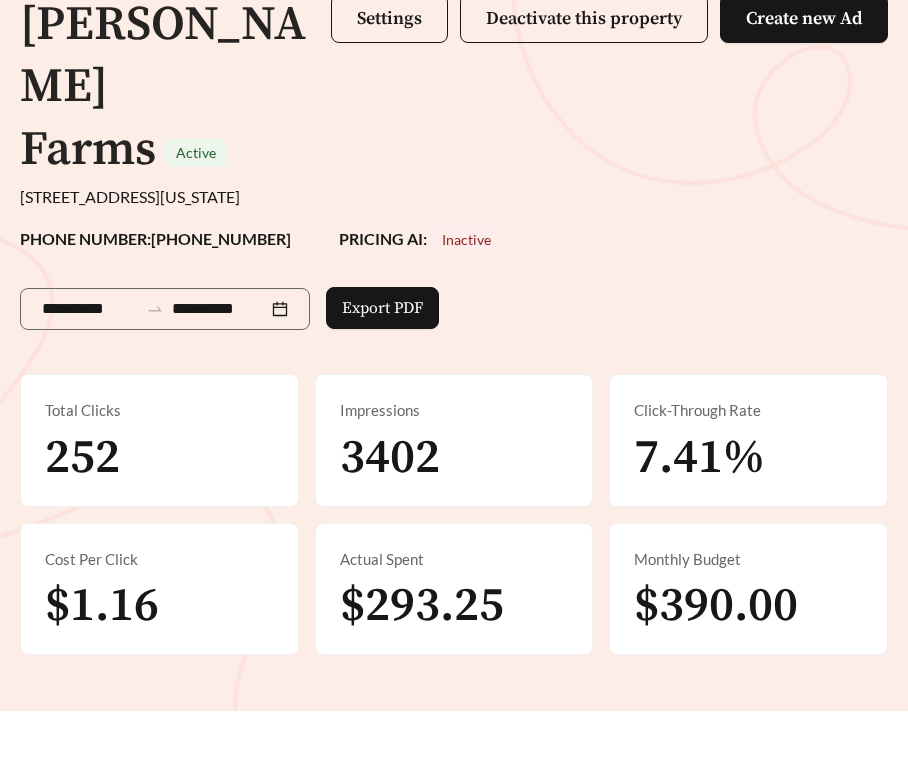 scroll, scrollTop: 194, scrollLeft: 0, axis: vertical 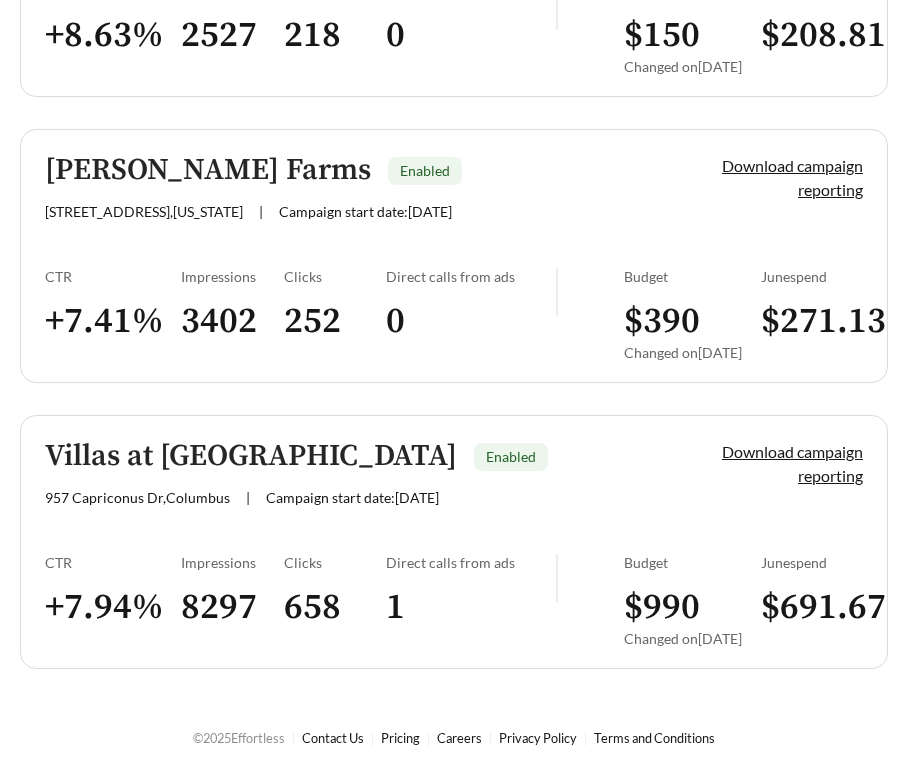 click on "$ 990" at bounding box center [692, 607] 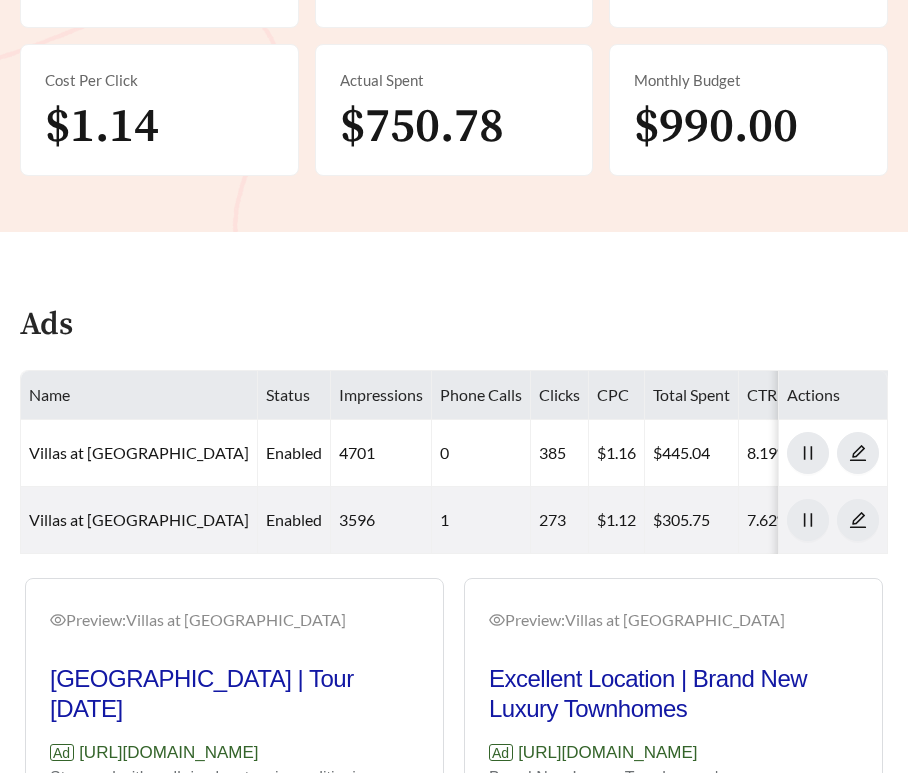 scroll, scrollTop: 840, scrollLeft: 0, axis: vertical 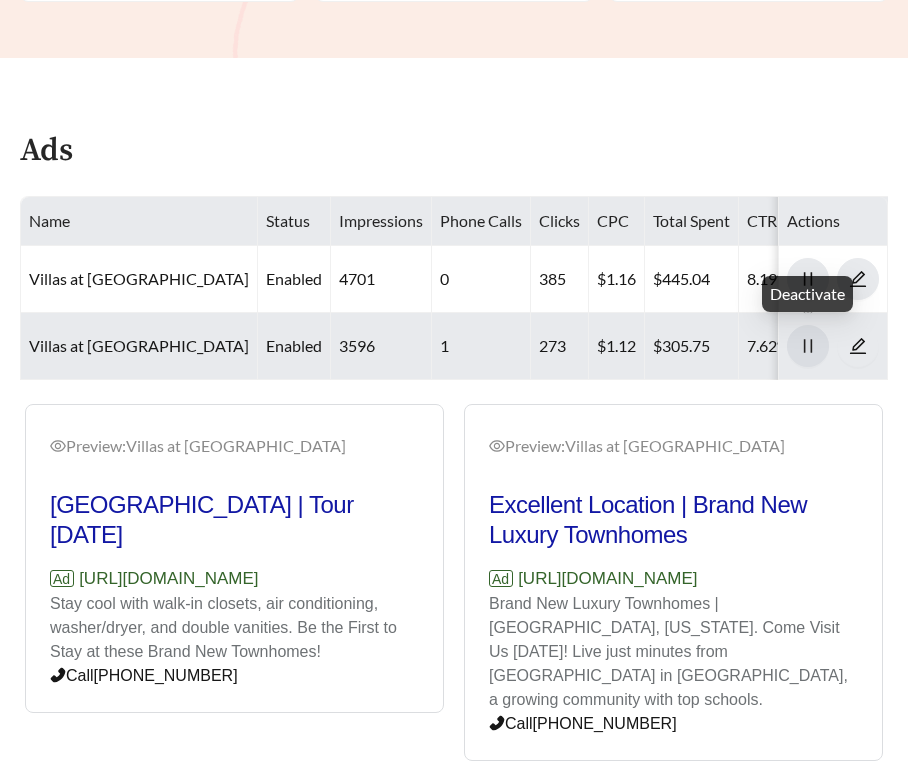 click 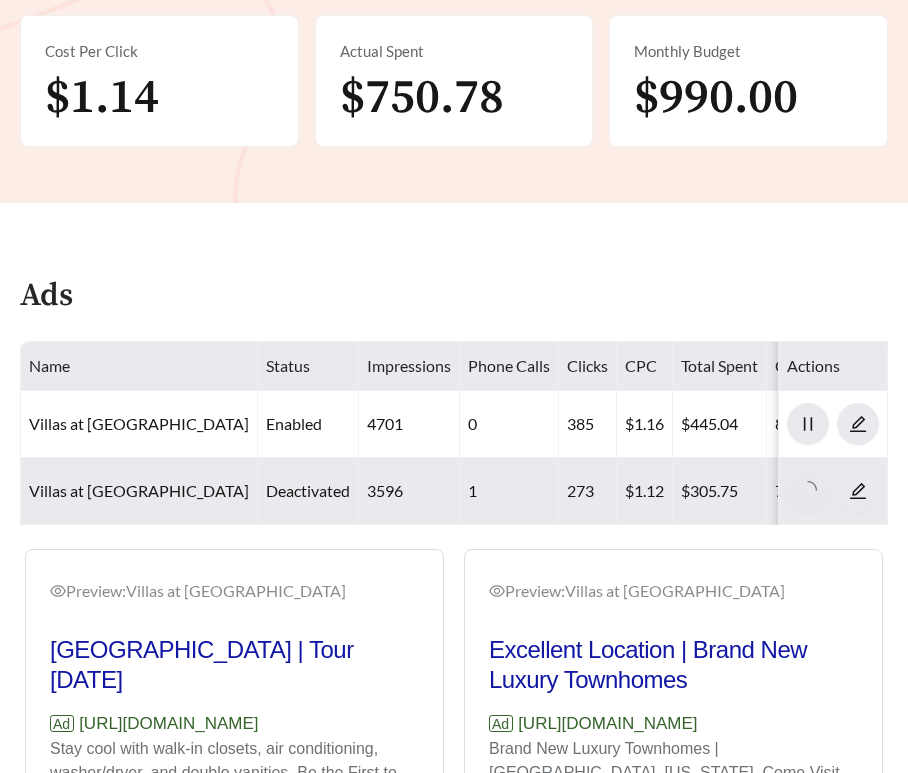 scroll, scrollTop: 711, scrollLeft: 0, axis: vertical 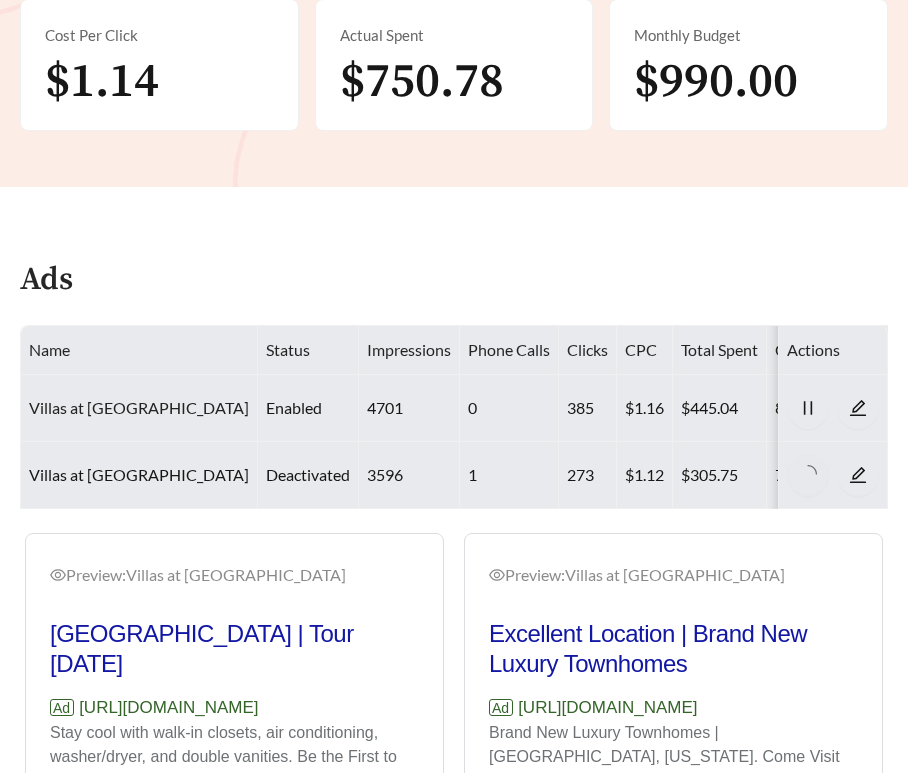 click on "Villas at [GEOGRAPHIC_DATA]" at bounding box center (139, 407) 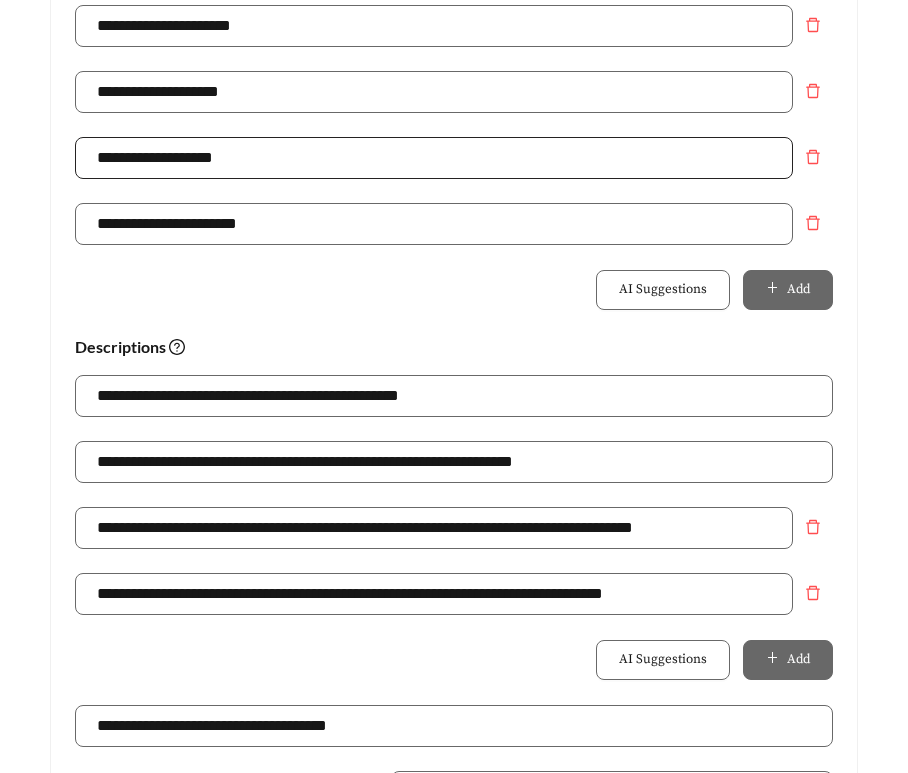 scroll, scrollTop: 1145, scrollLeft: 0, axis: vertical 